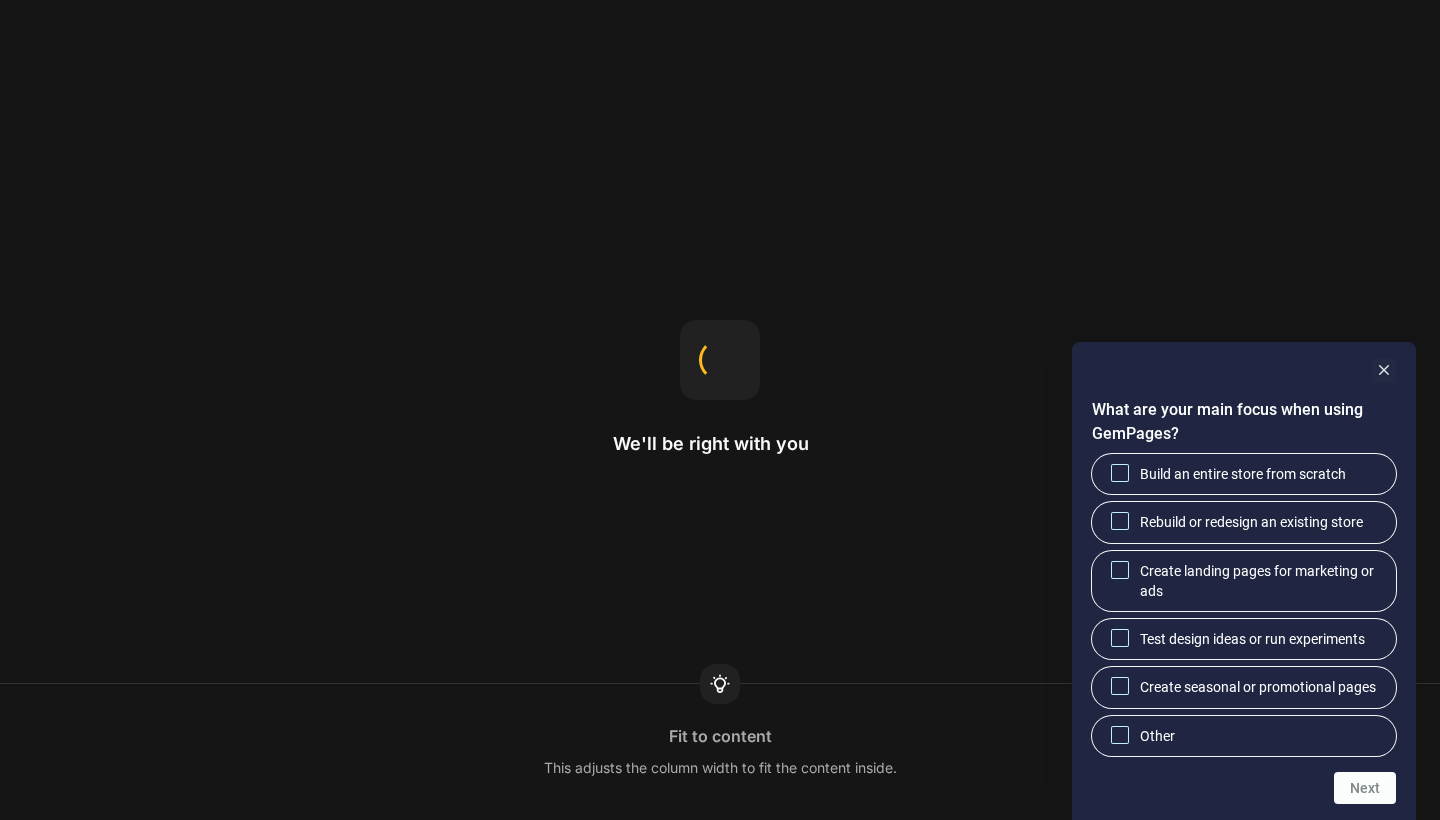 scroll, scrollTop: 0, scrollLeft: 0, axis: both 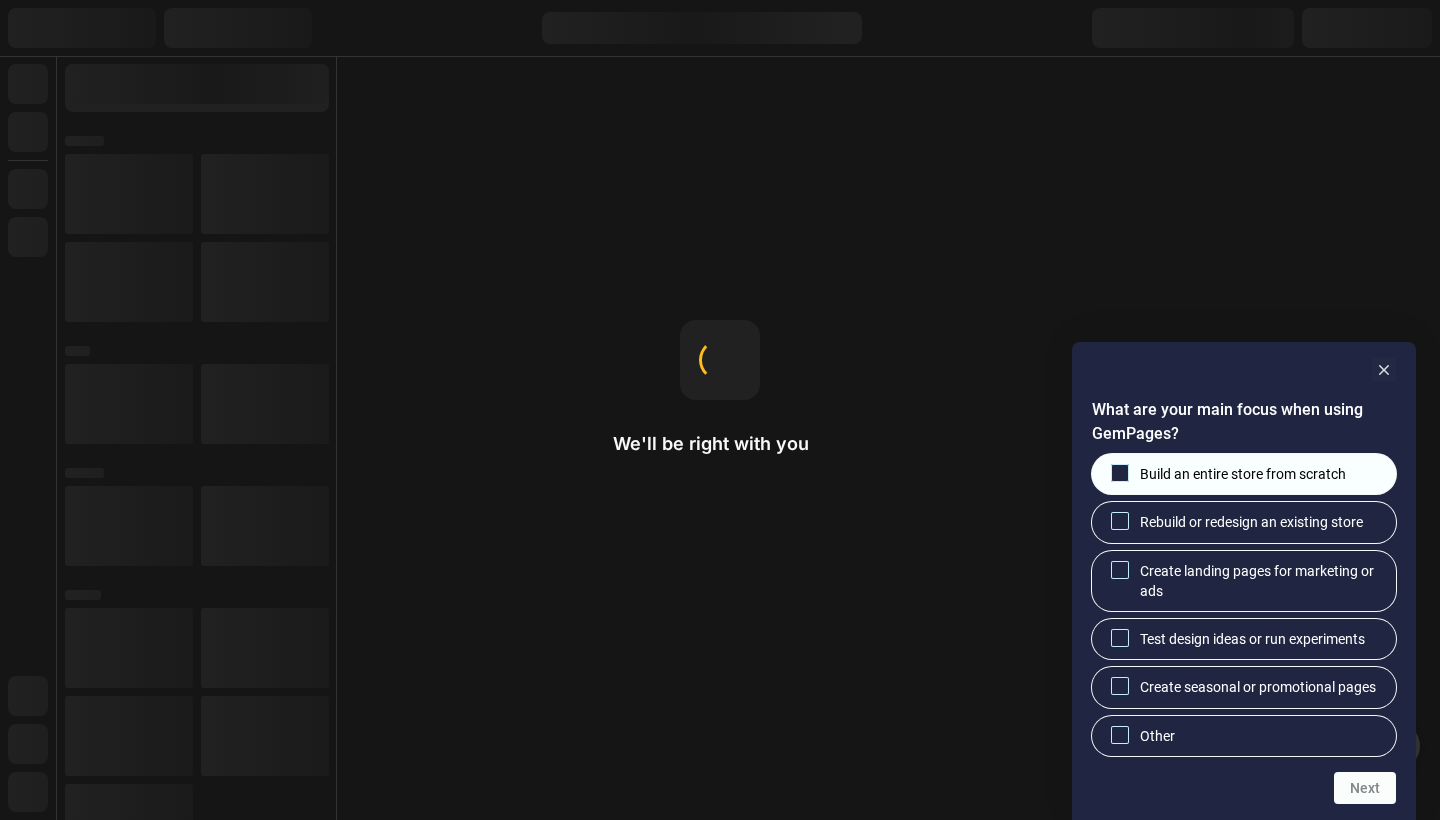 click at bounding box center (1120, 473) 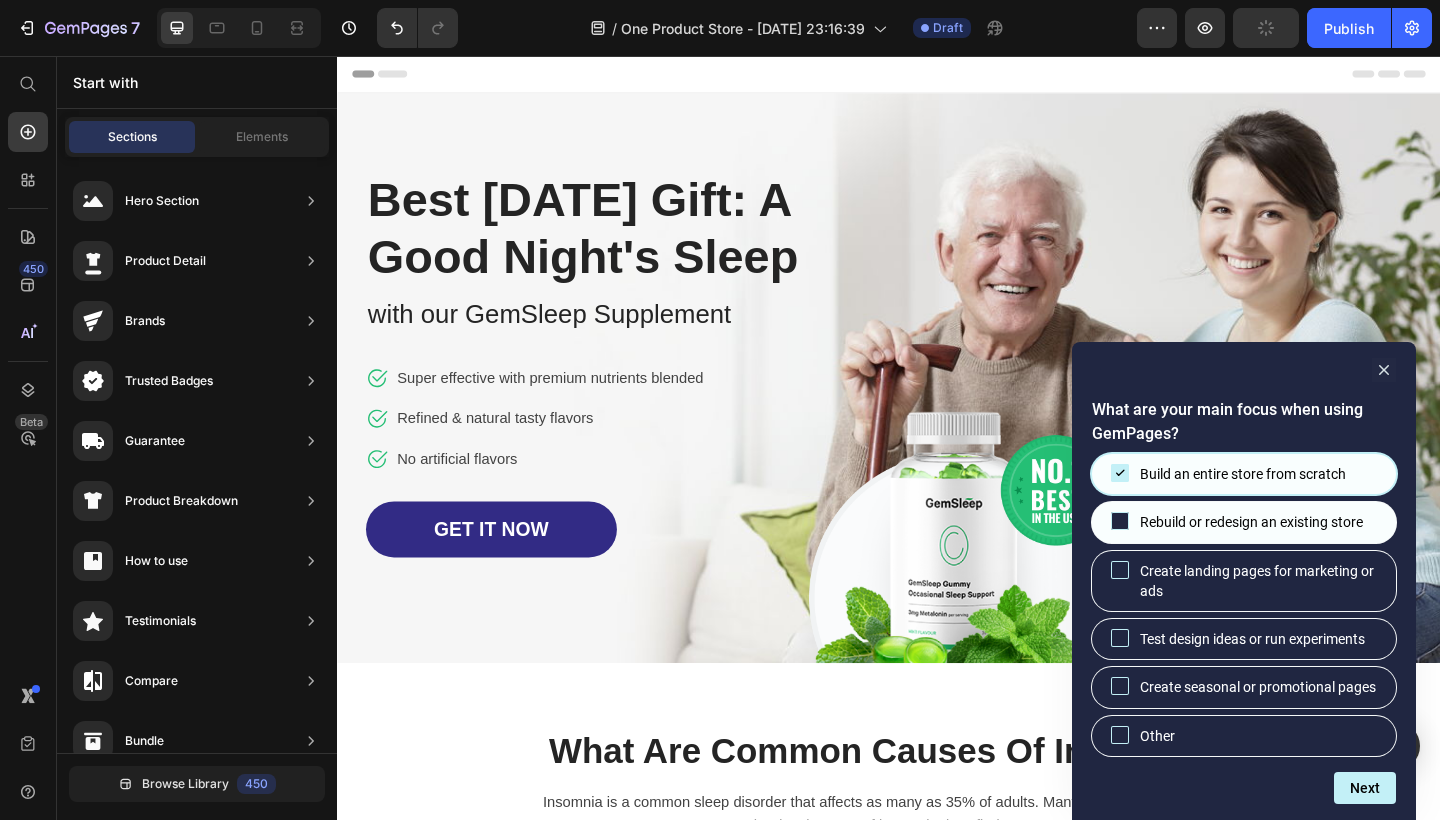 scroll, scrollTop: 0, scrollLeft: 0, axis: both 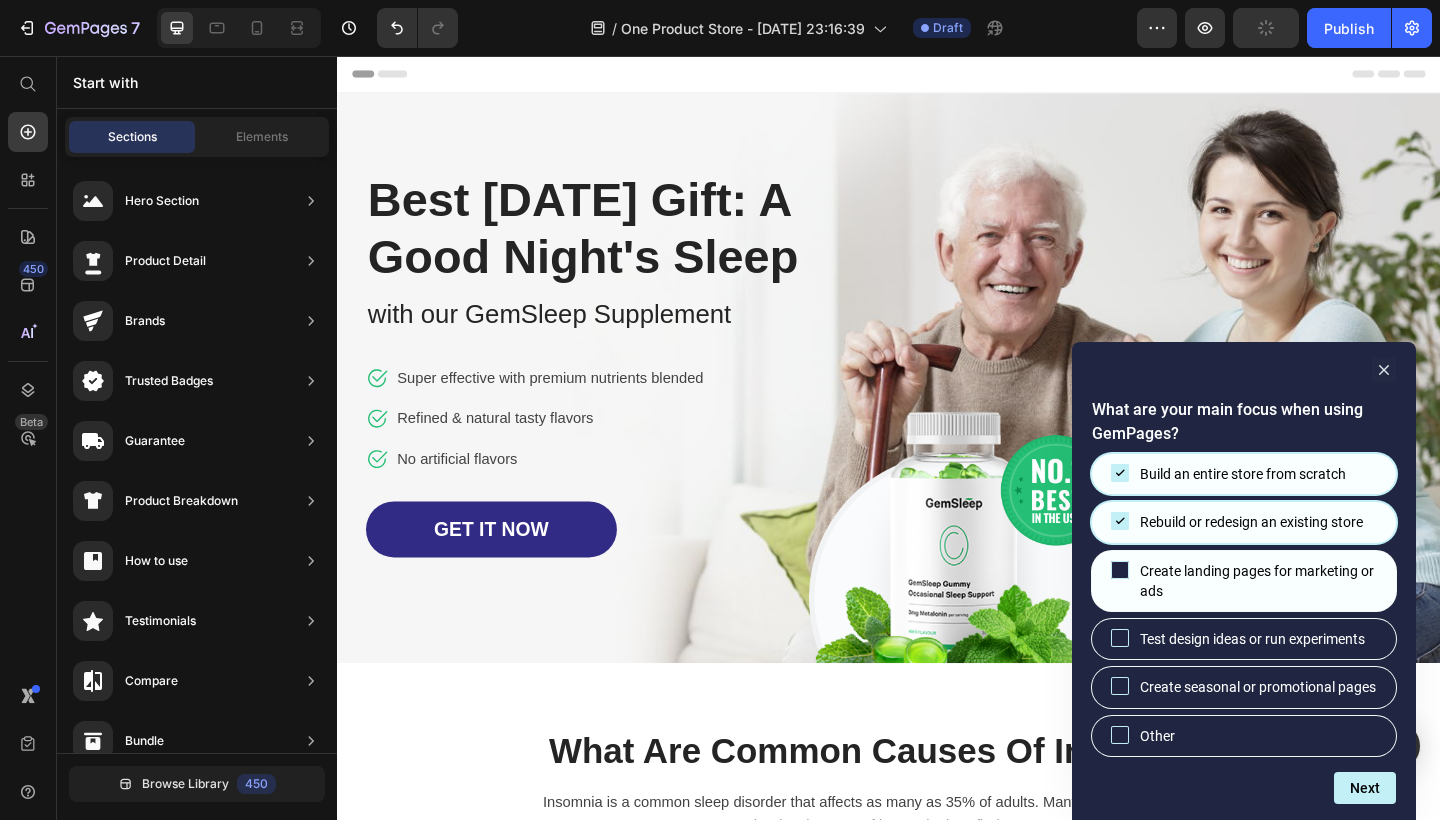 click on "Create landing pages for marketing or ads" at bounding box center (1120, 569) 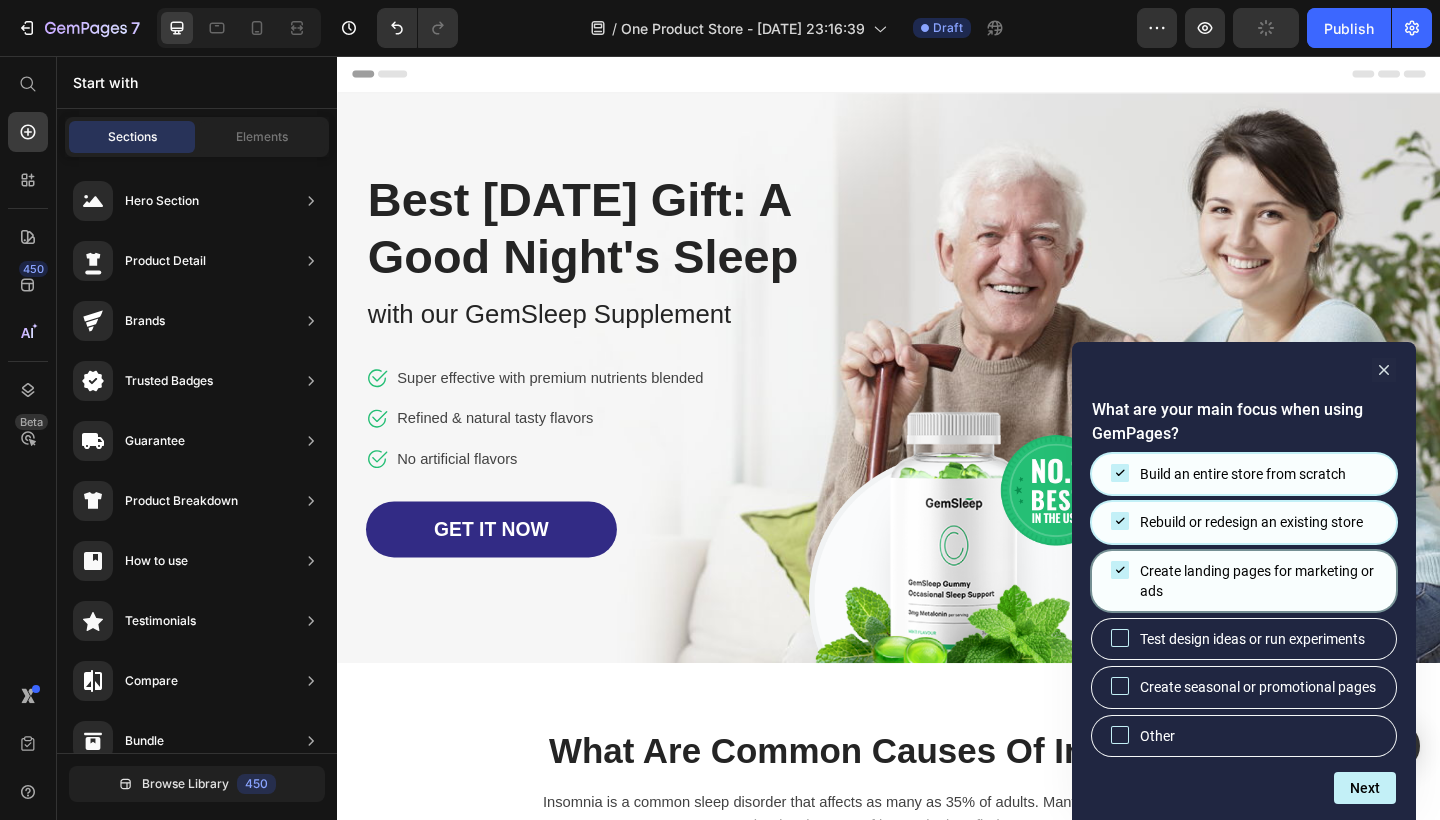 click on "Create landing pages for marketing or ads" at bounding box center (1244, 581) 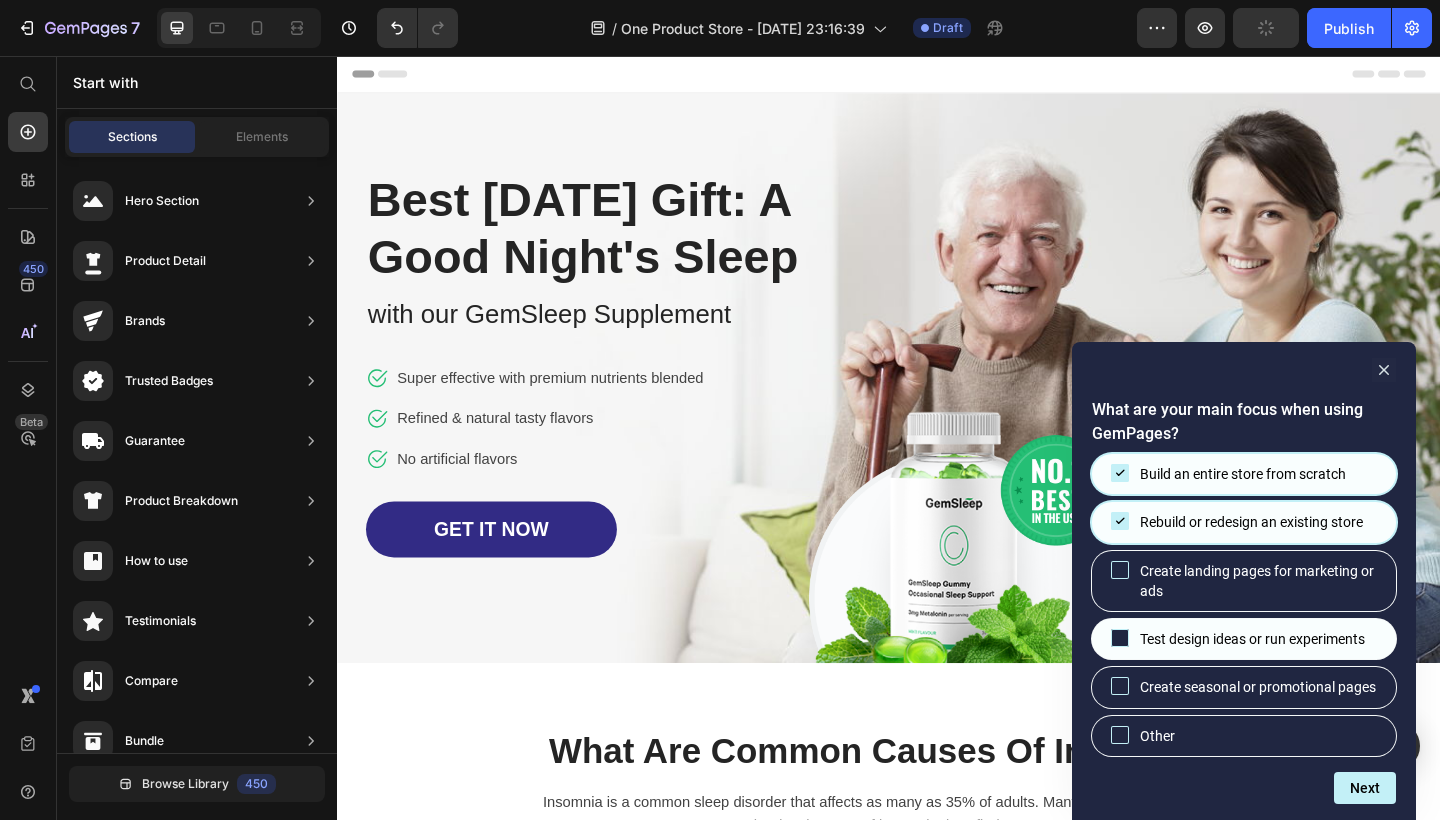 click at bounding box center [1120, 638] 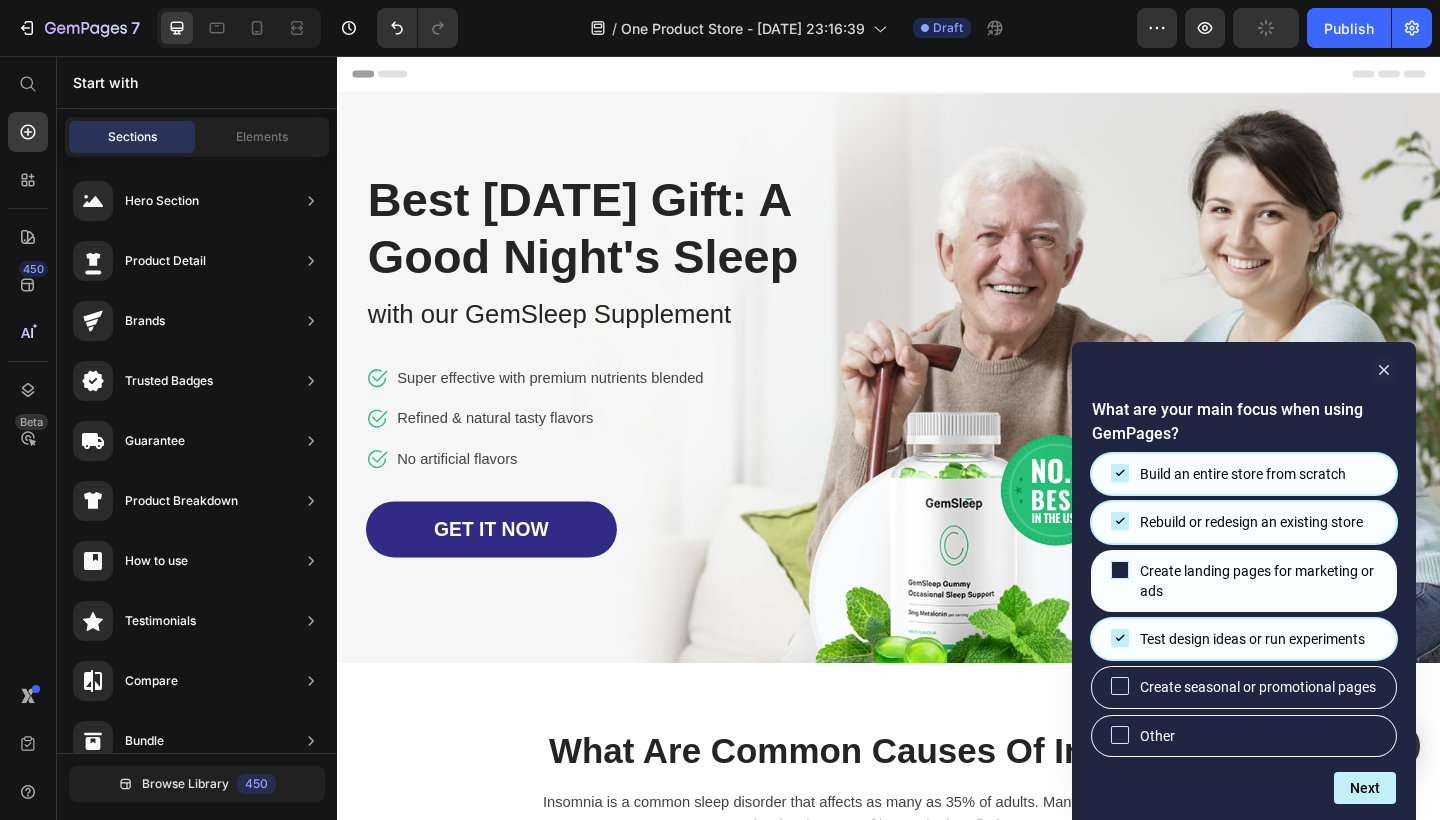 click on "Create landing pages for marketing or ads" at bounding box center [1244, 581] 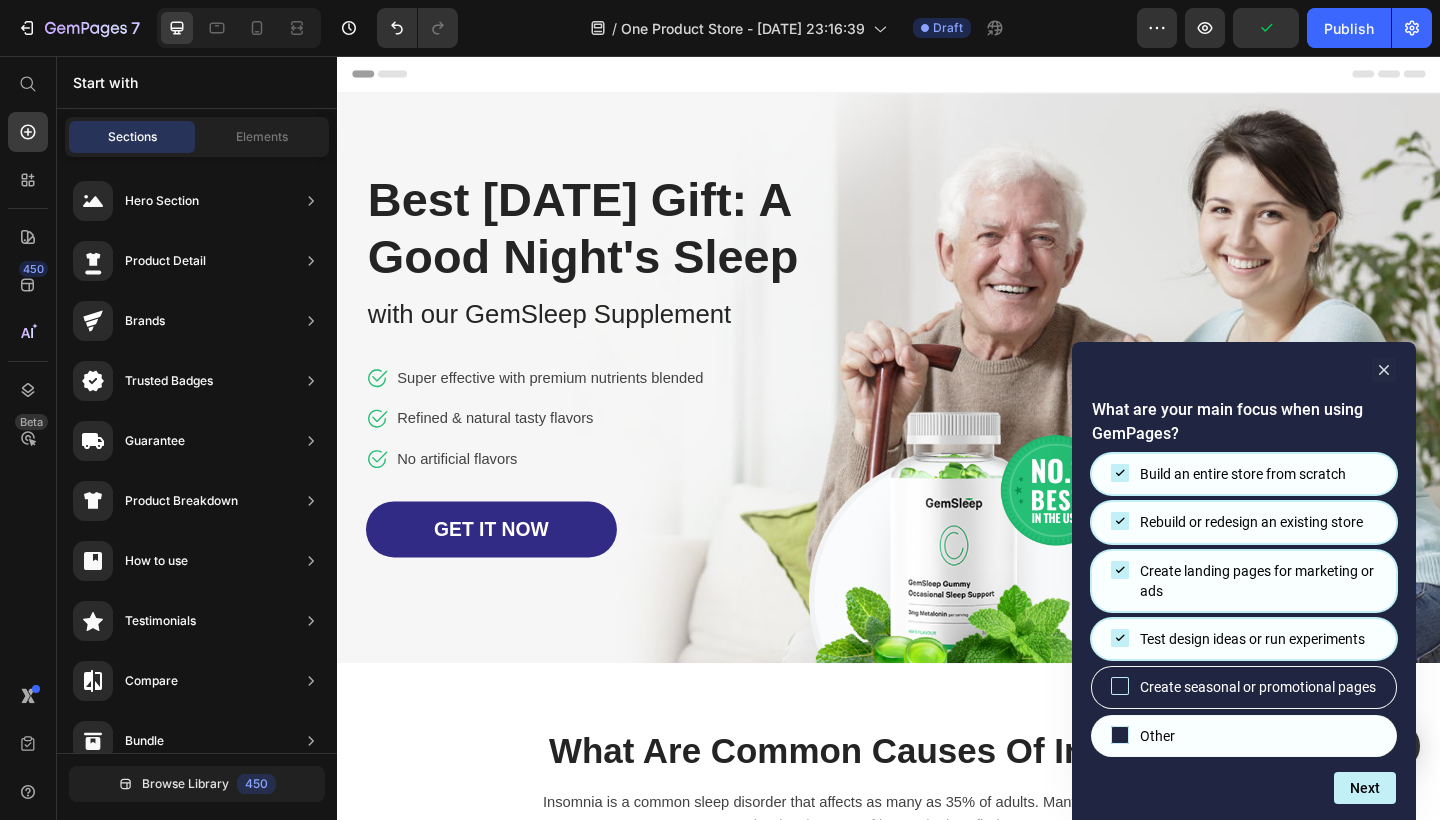 click on "Other" at bounding box center [1157, 736] 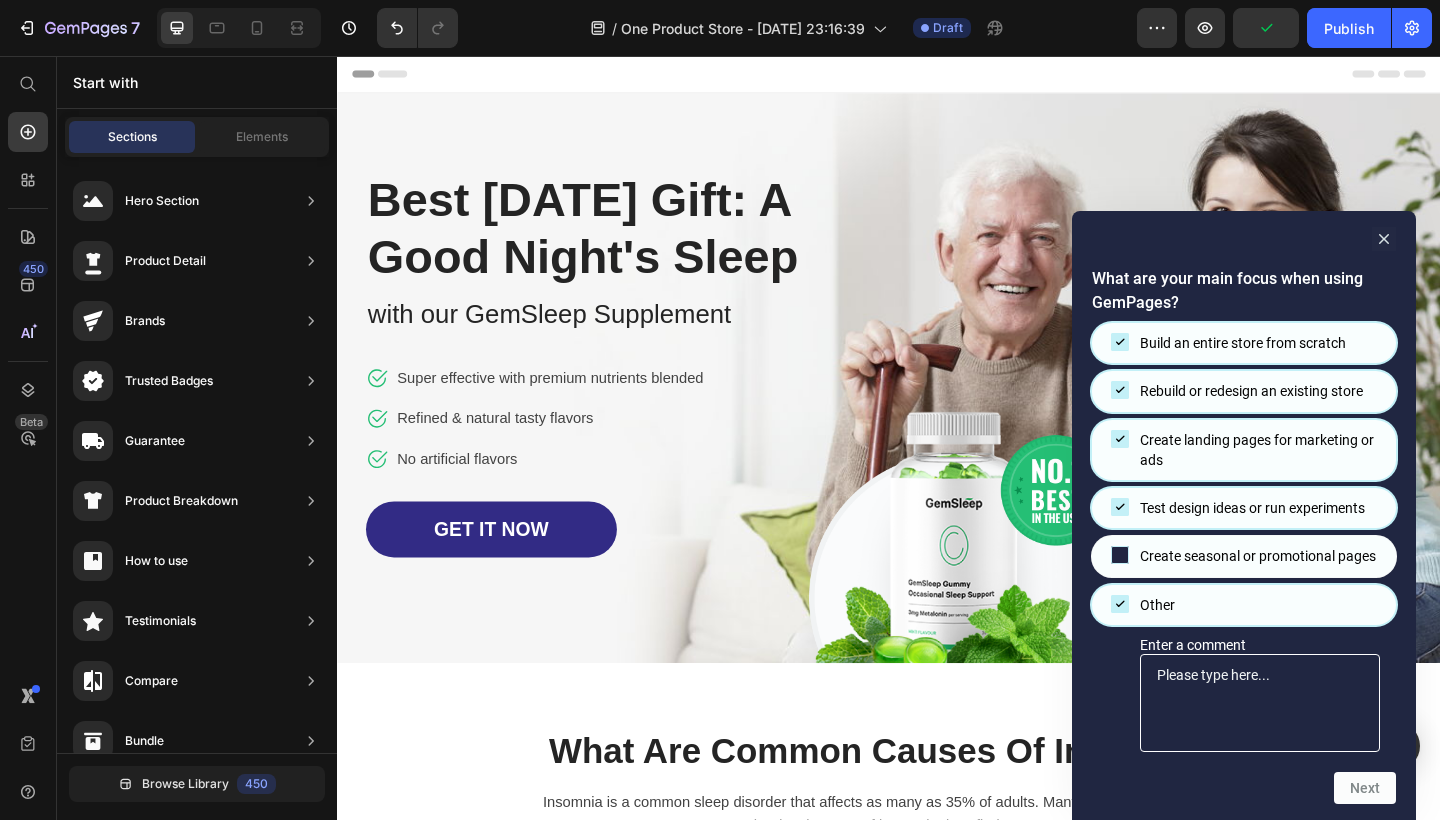 click on "Create seasonal or promotional pages" at bounding box center (1244, 556) 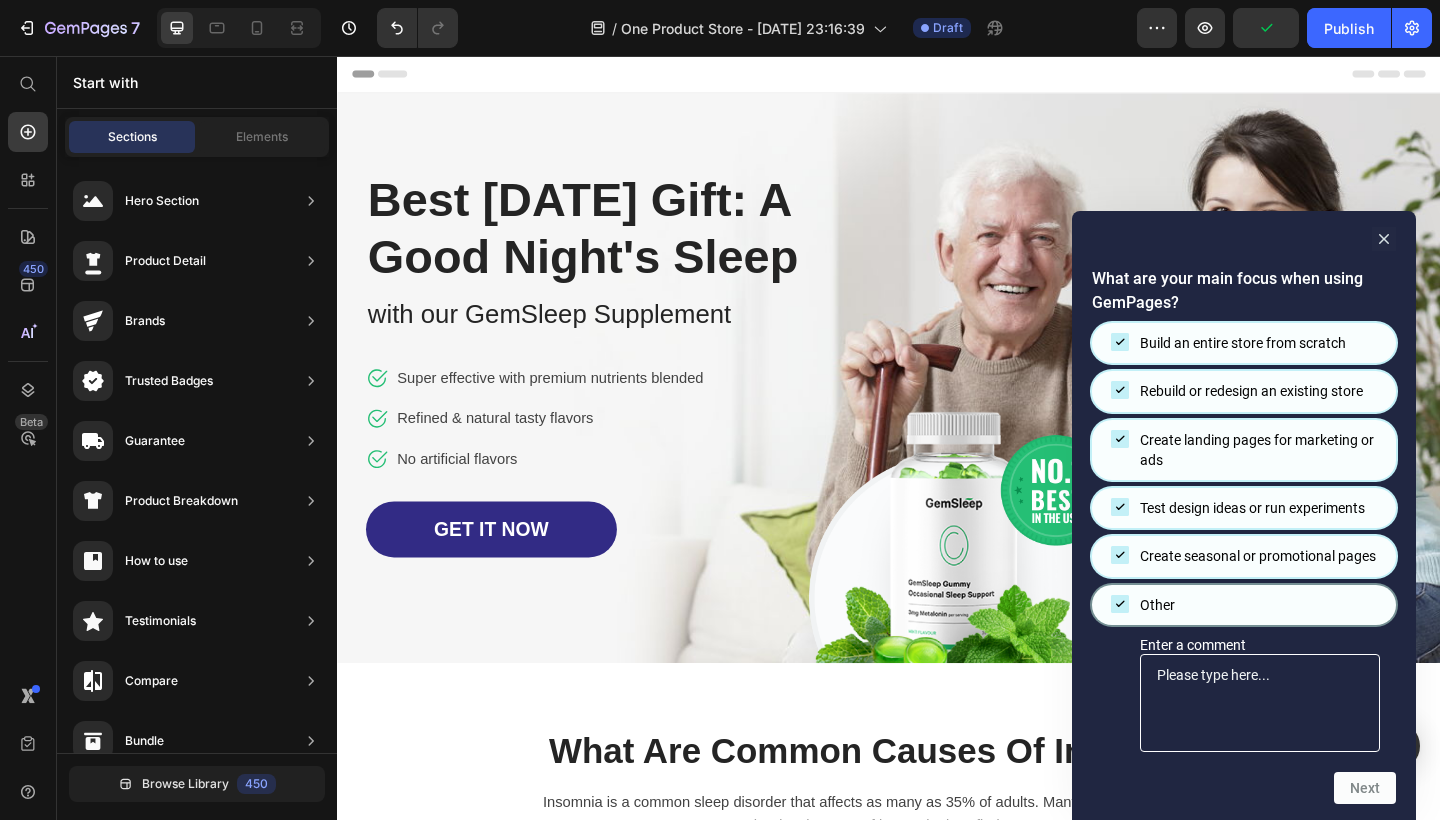 click on "Other" at bounding box center [1244, 605] 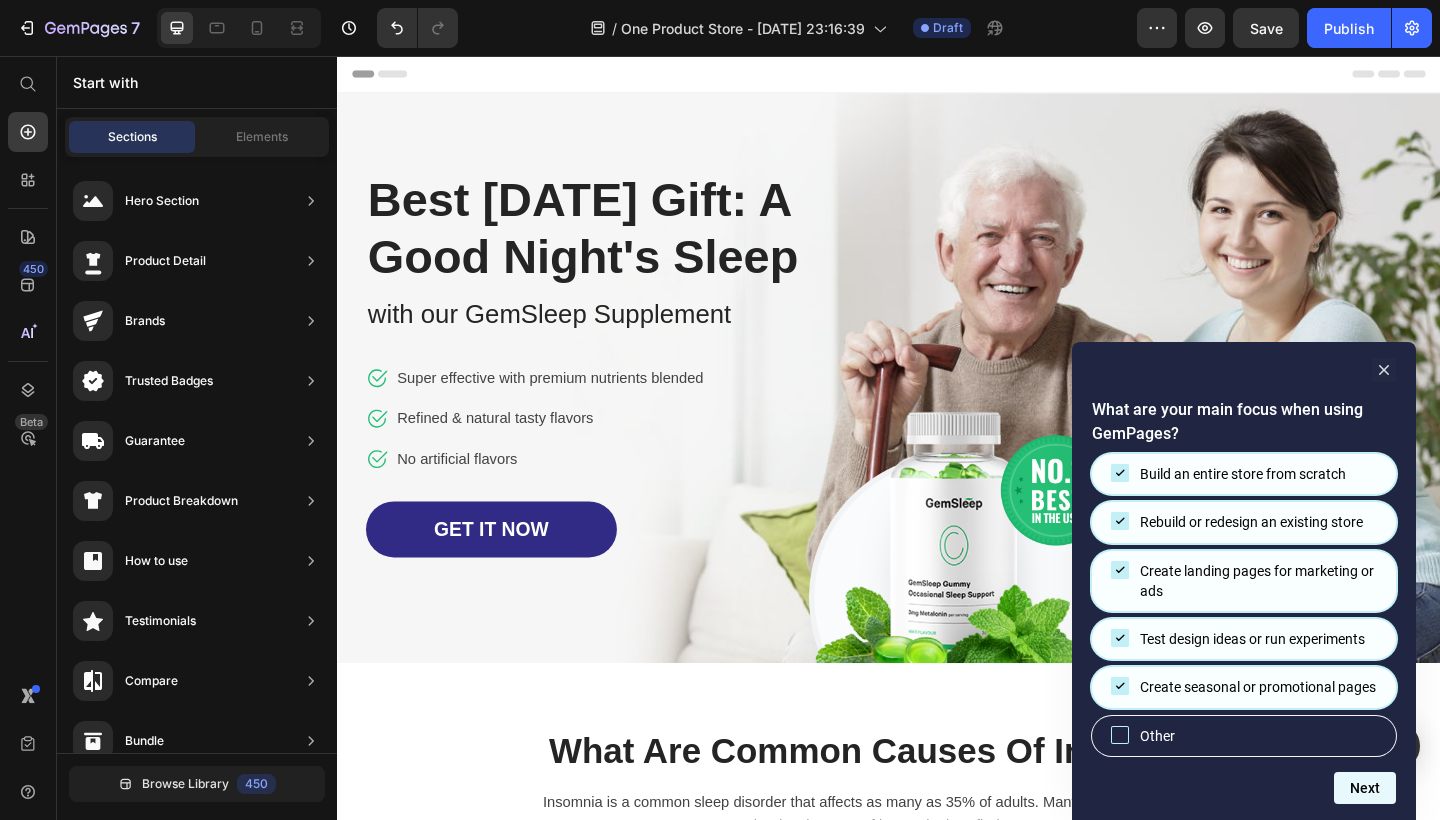 click on "Next" at bounding box center (1365, 788) 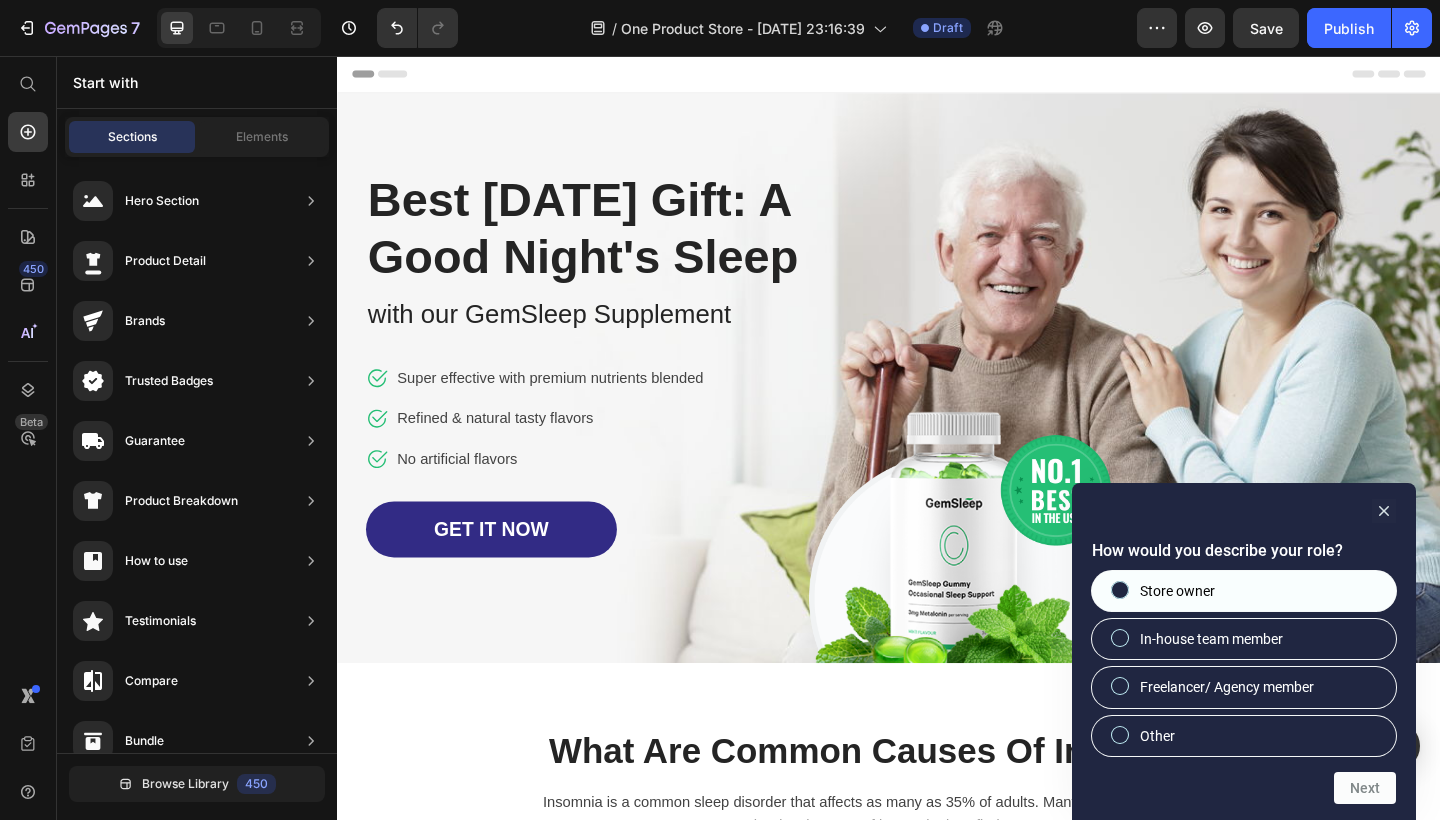 click on "Store owner" at bounding box center (1244, 591) 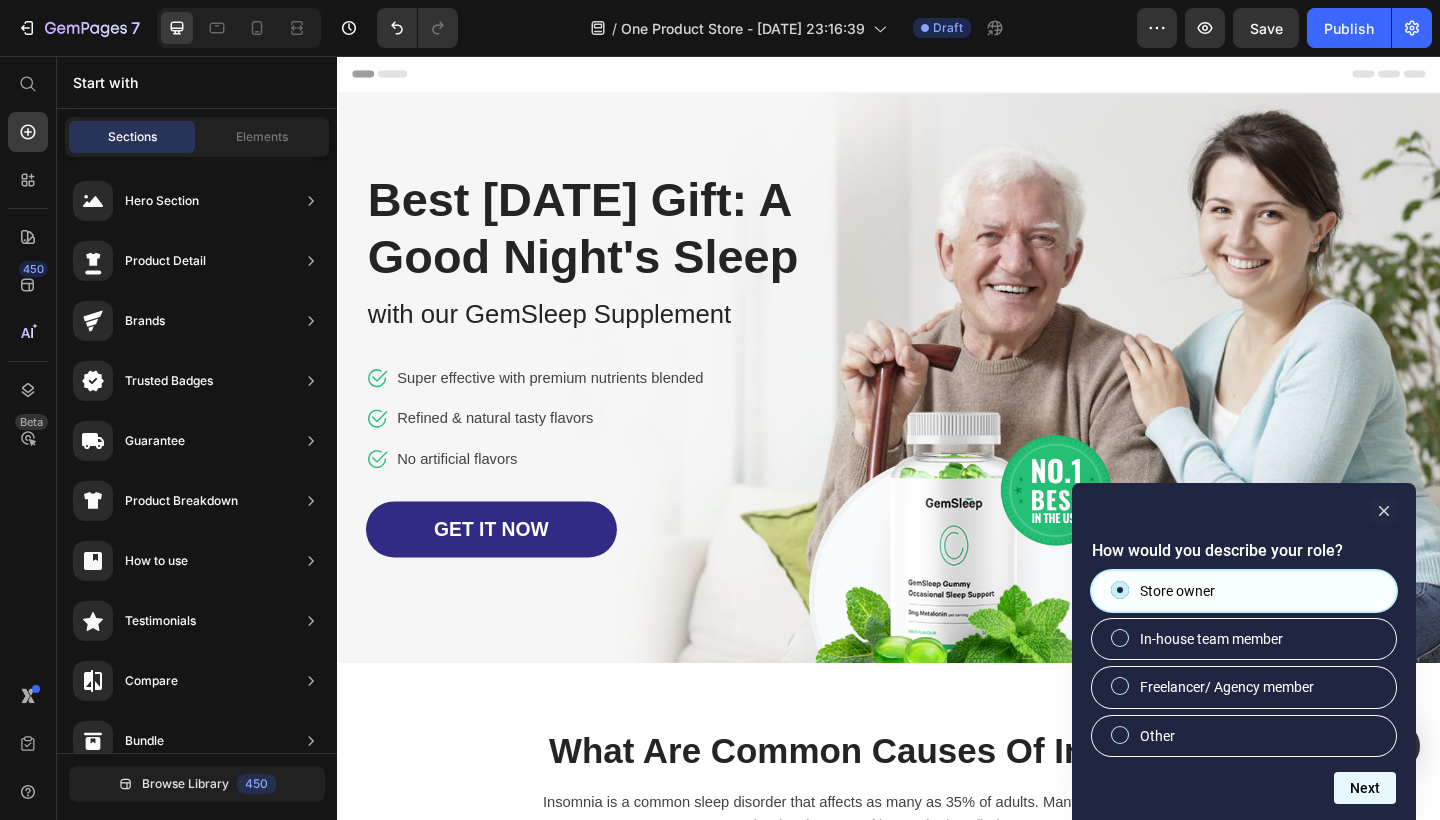 click on "Next" at bounding box center (1365, 788) 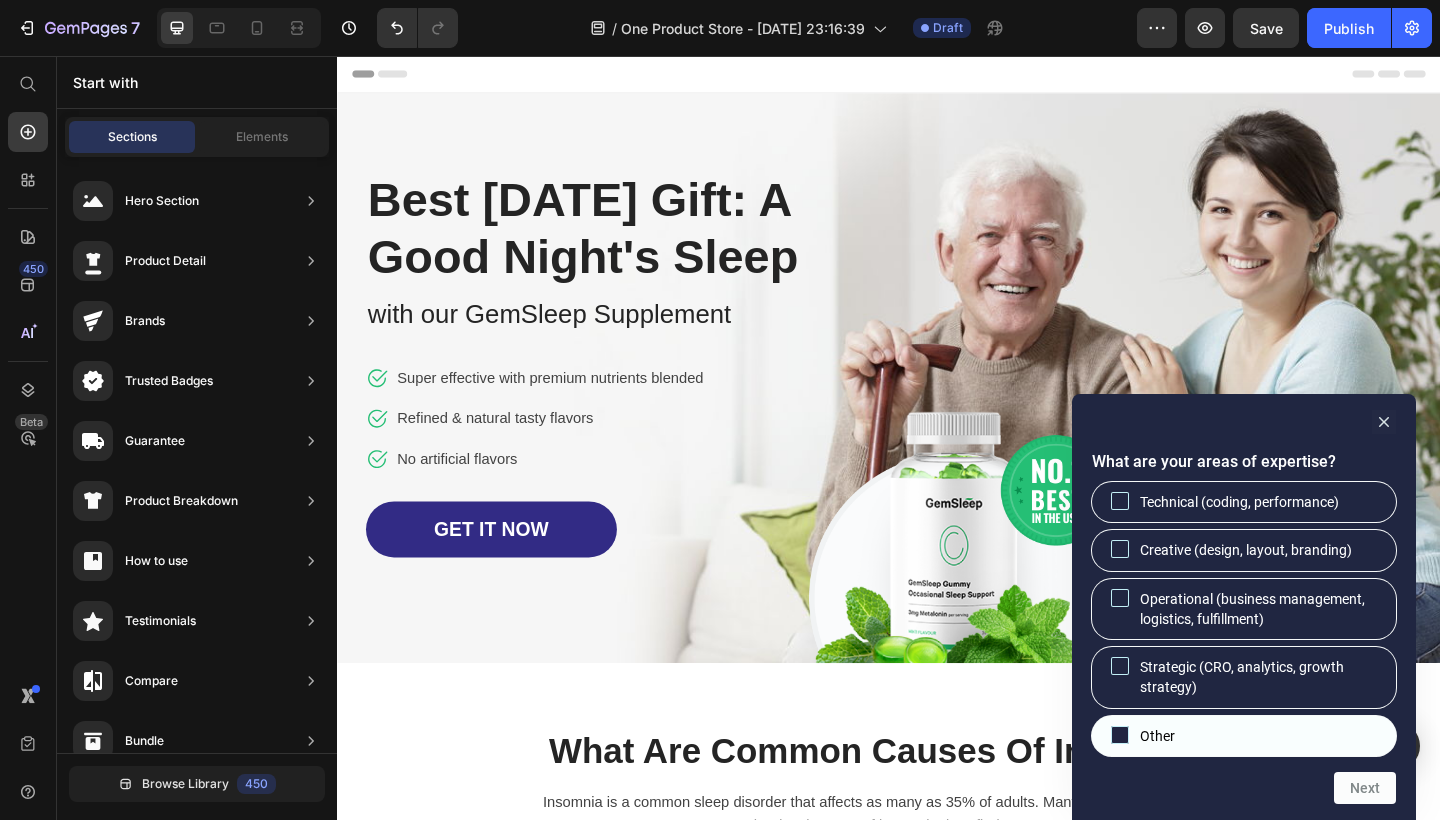 click on "Other" at bounding box center [1244, 736] 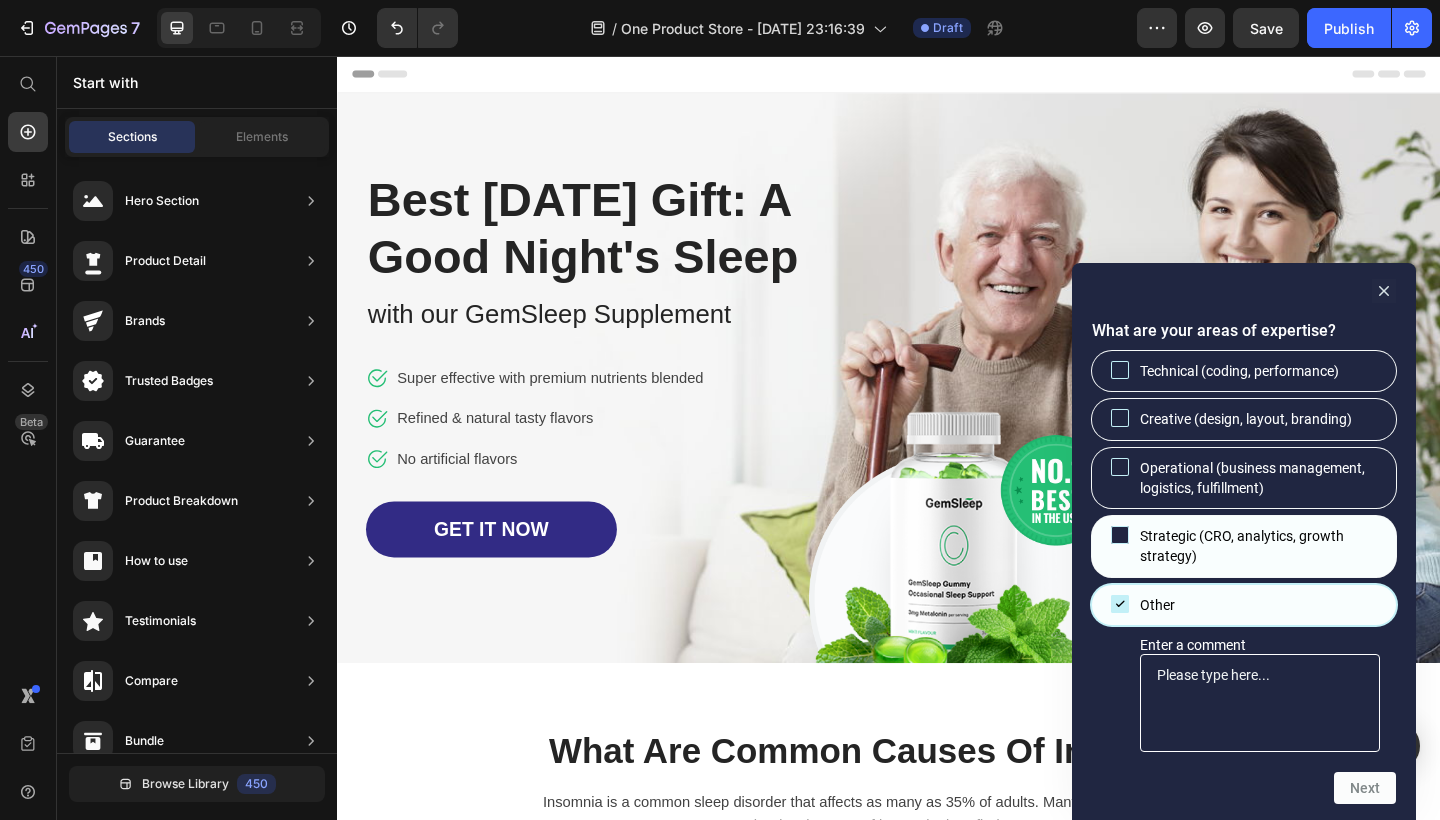 click on "Strategic (CRO, analytics, growth strategy)" at bounding box center (1260, 546) 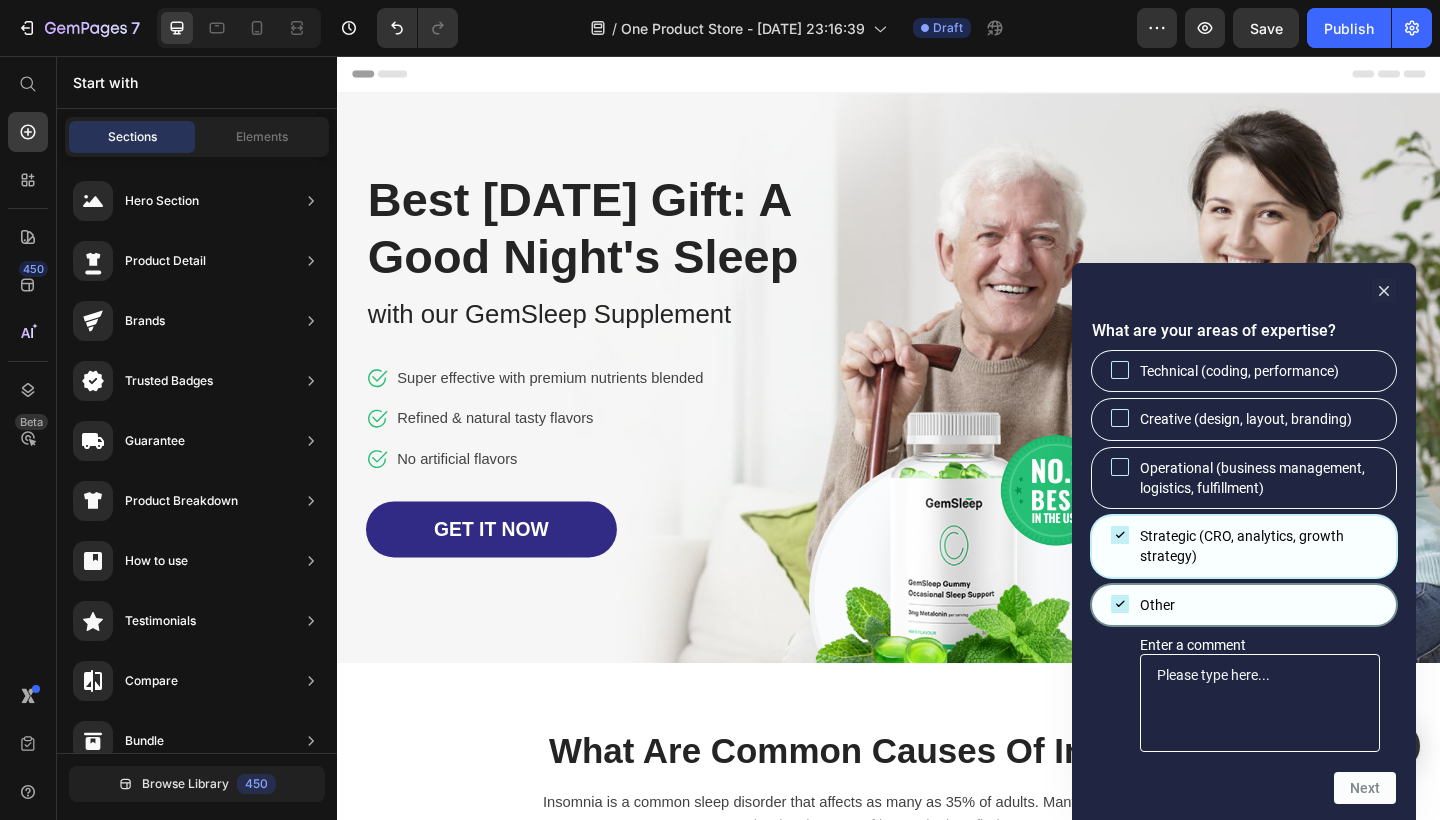 click on "Other" at bounding box center [1244, 605] 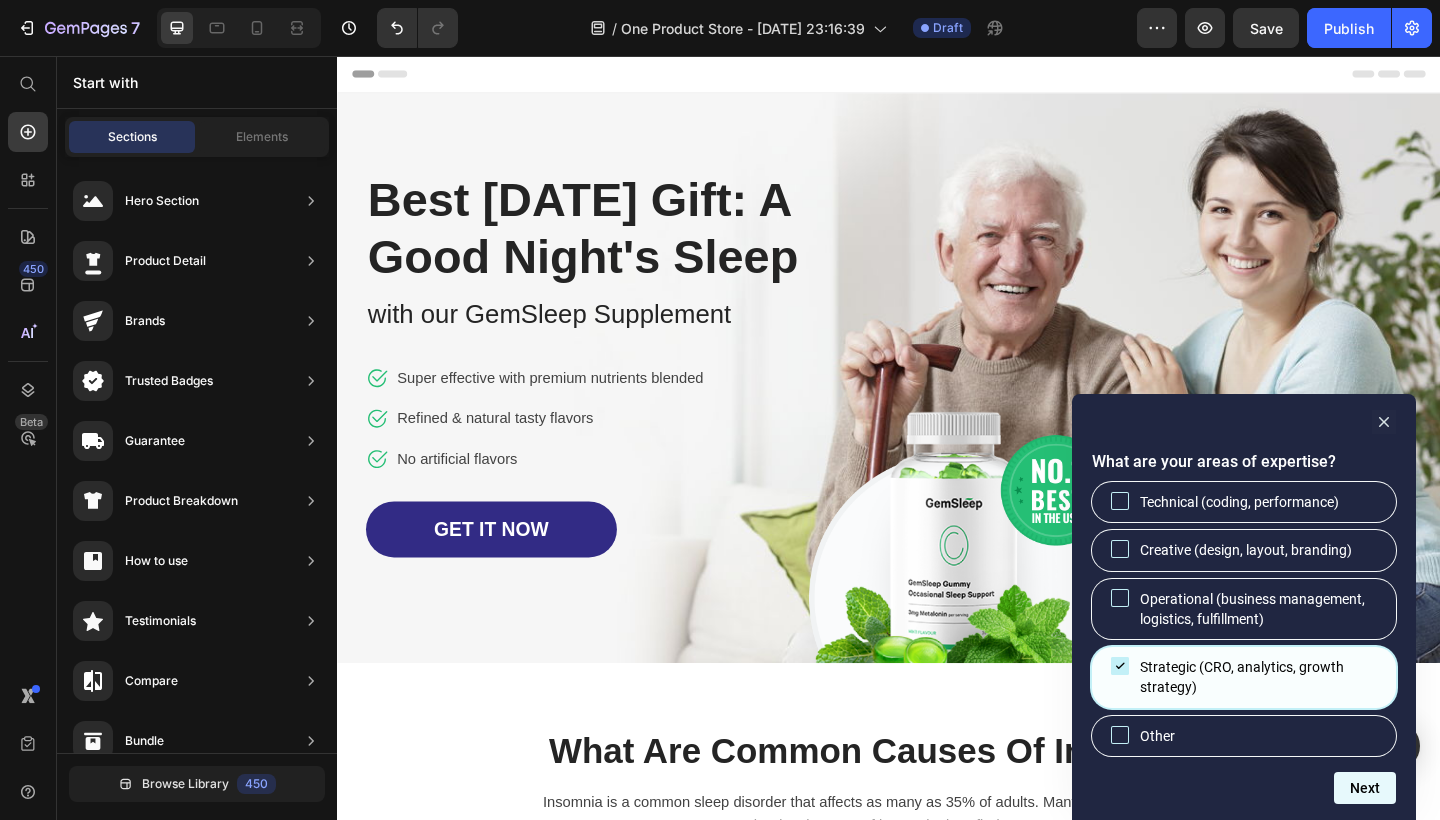 click on "Next" at bounding box center (1365, 788) 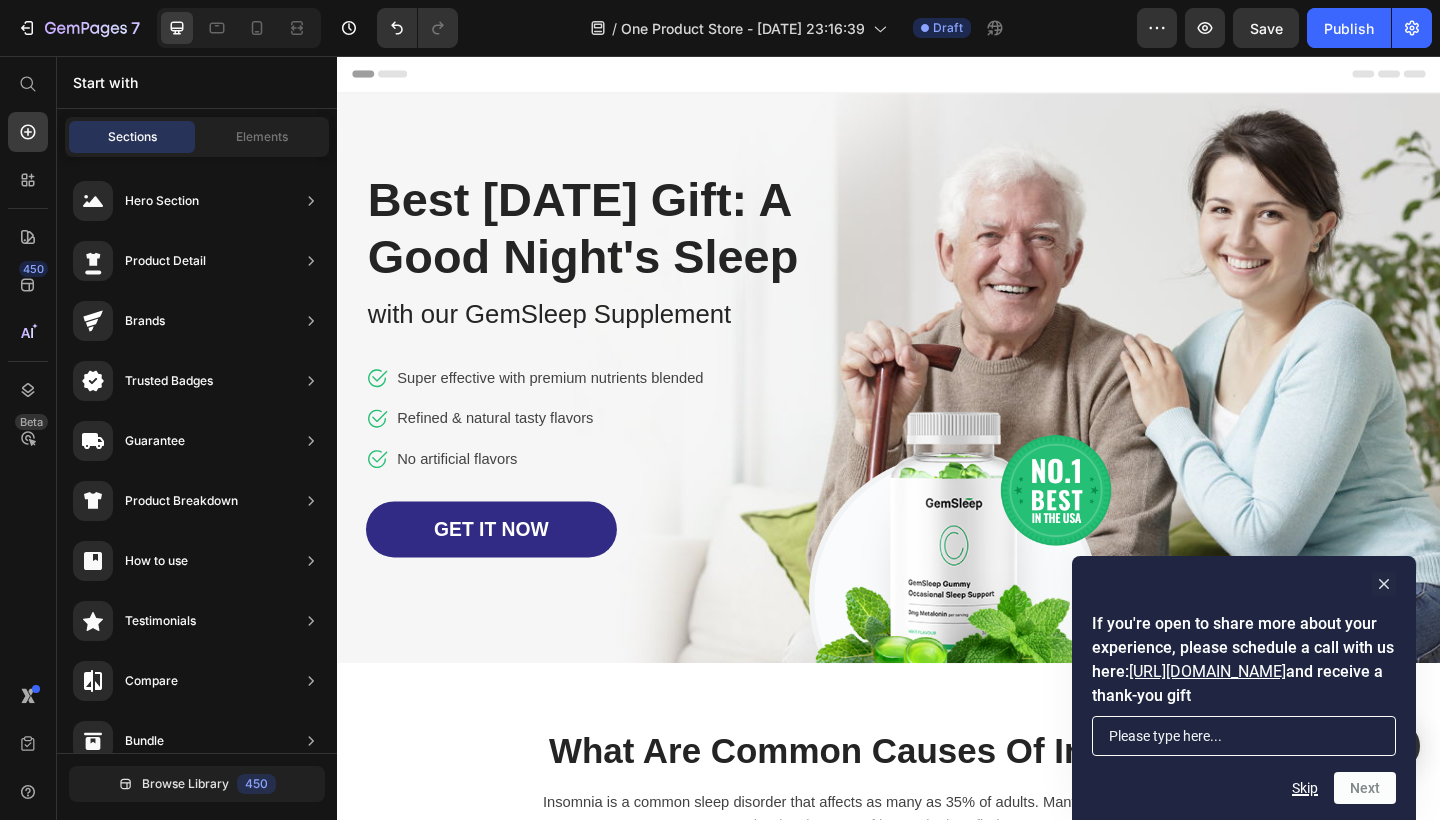 click on "Skip" at bounding box center [1305, 788] 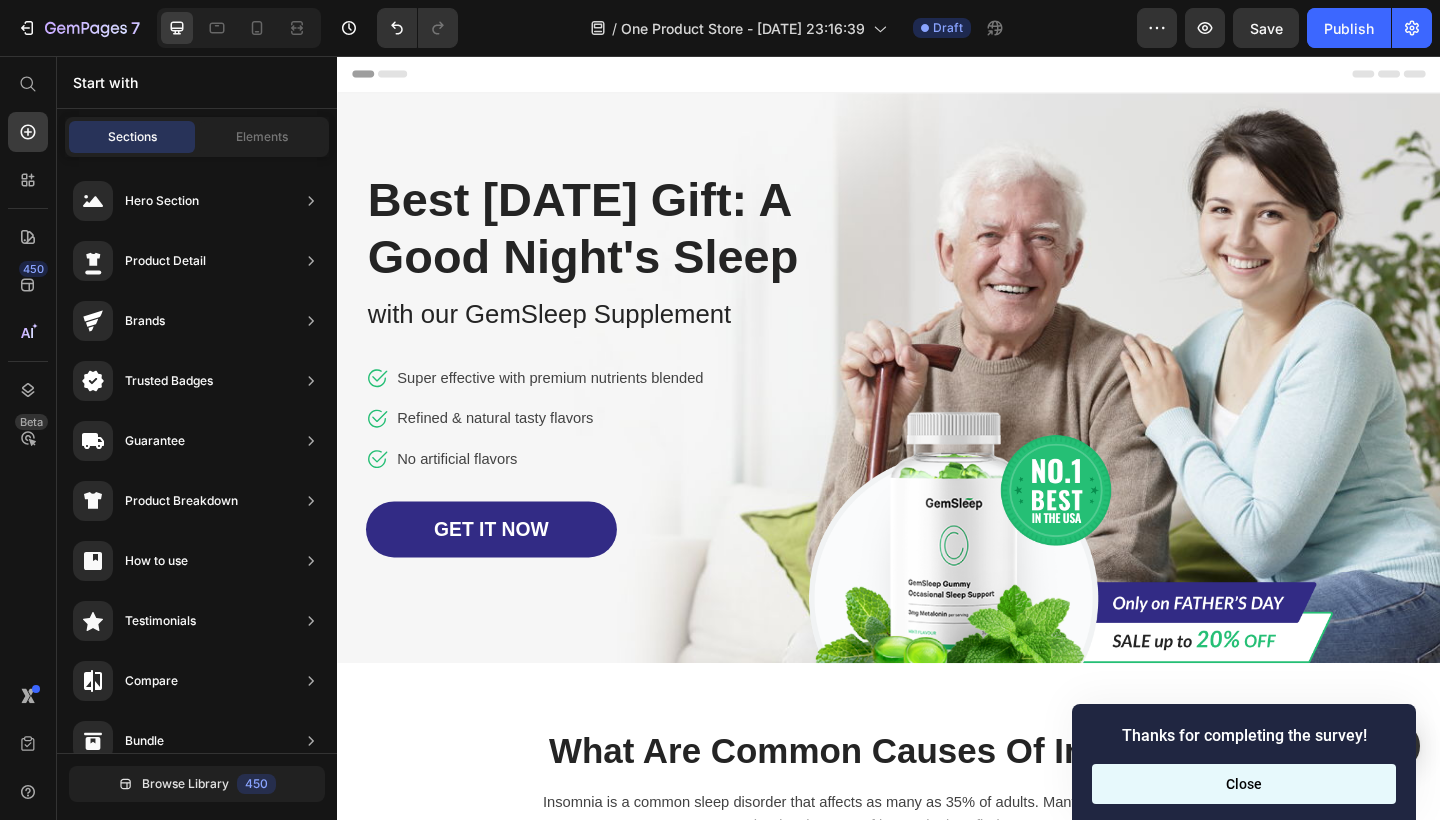 click on "Close" at bounding box center (1244, 784) 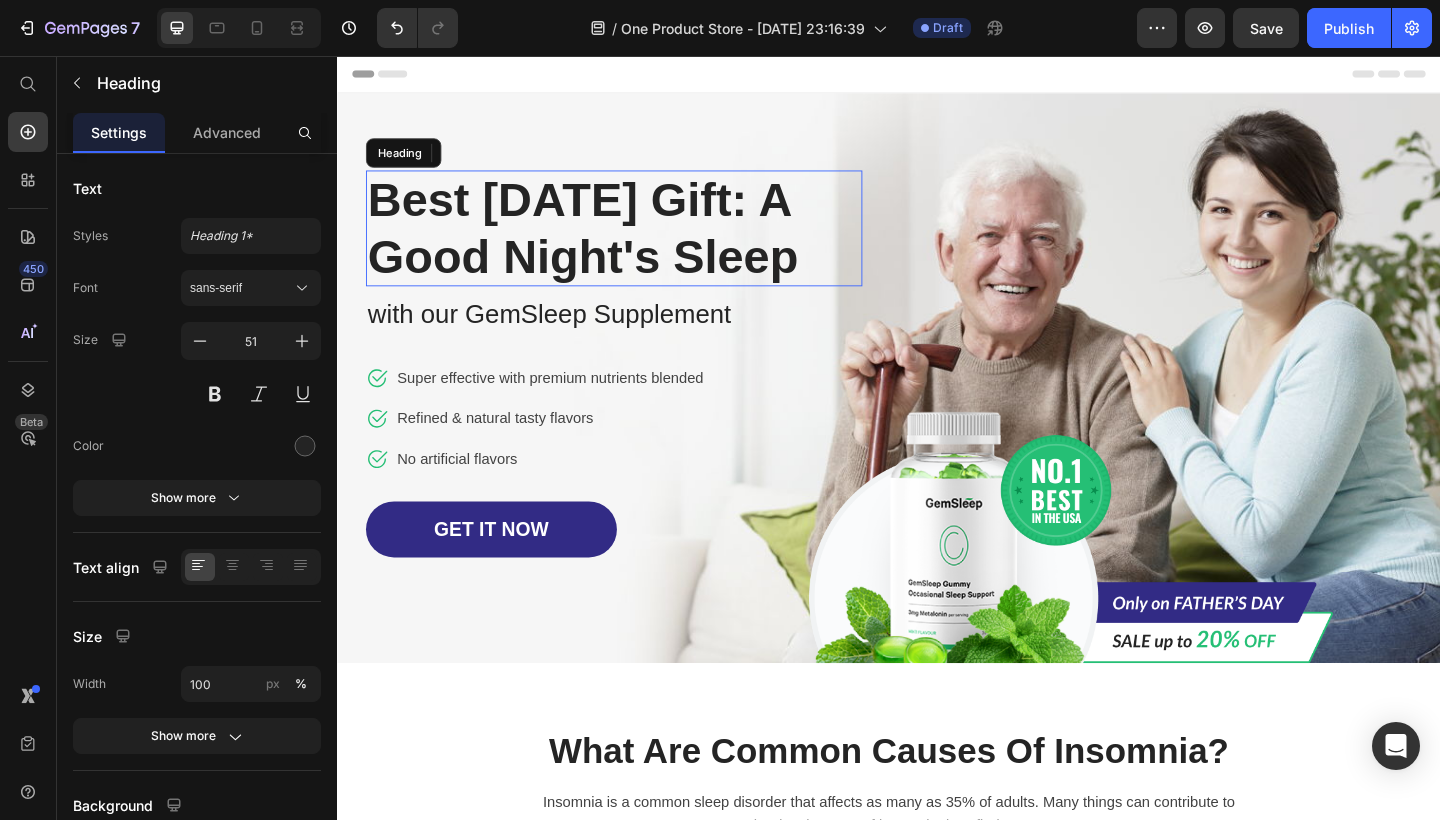 click on "Best [DATE] Gift: A Good Night's Sleep" at bounding box center (638, 244) 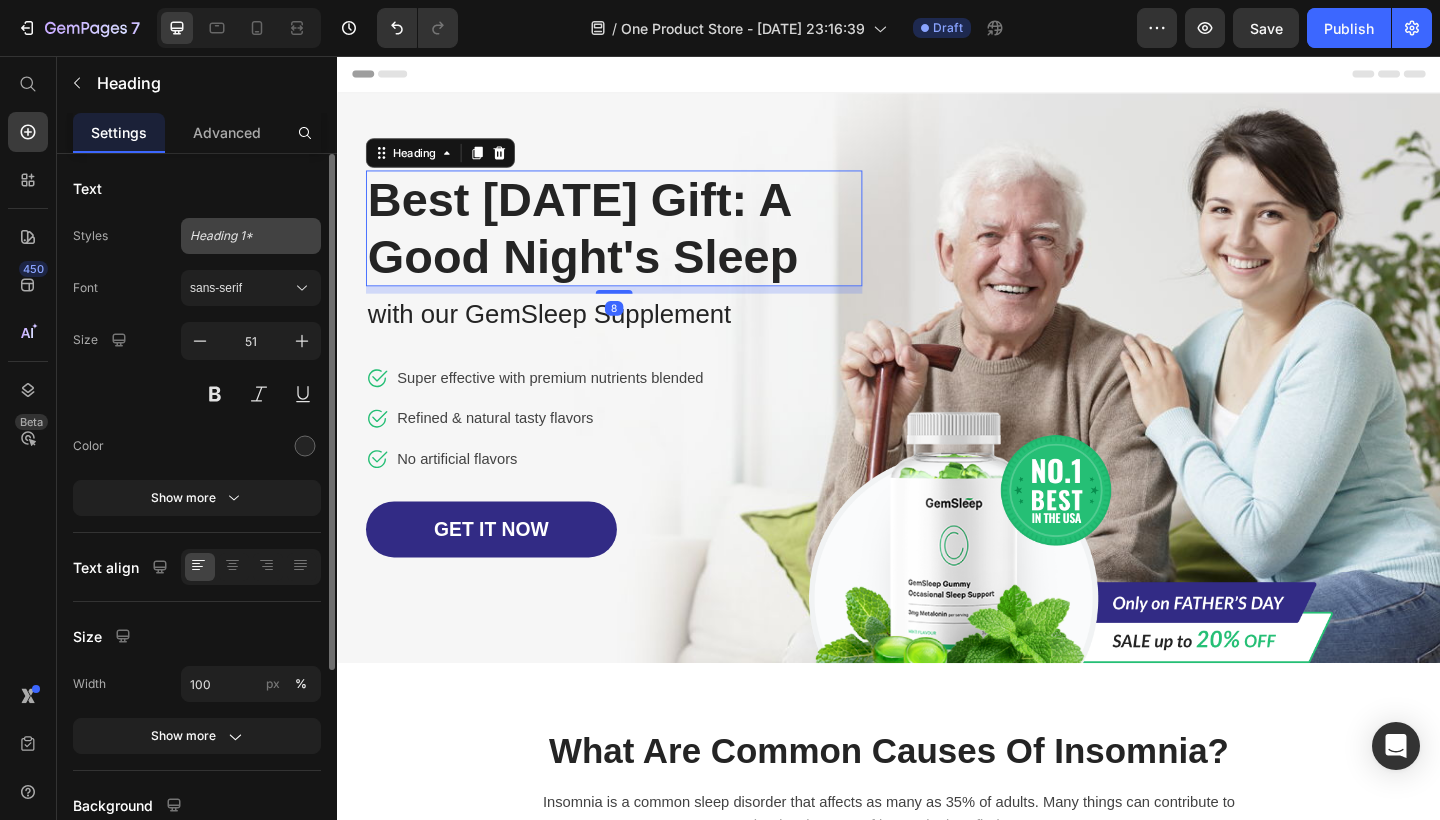 click on "Heading 1*" at bounding box center (239, 236) 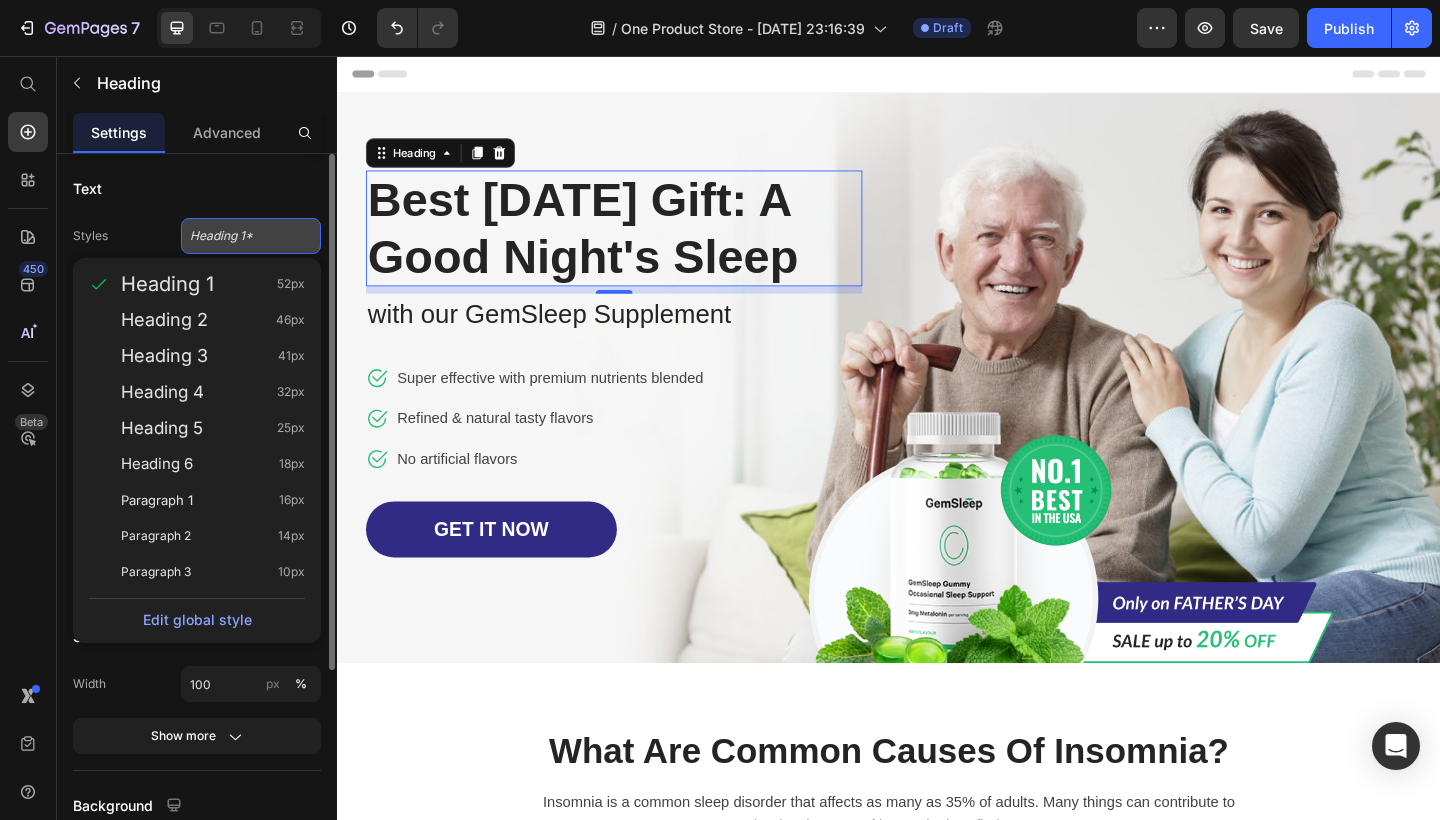 click on "Heading 1*" at bounding box center [251, 236] 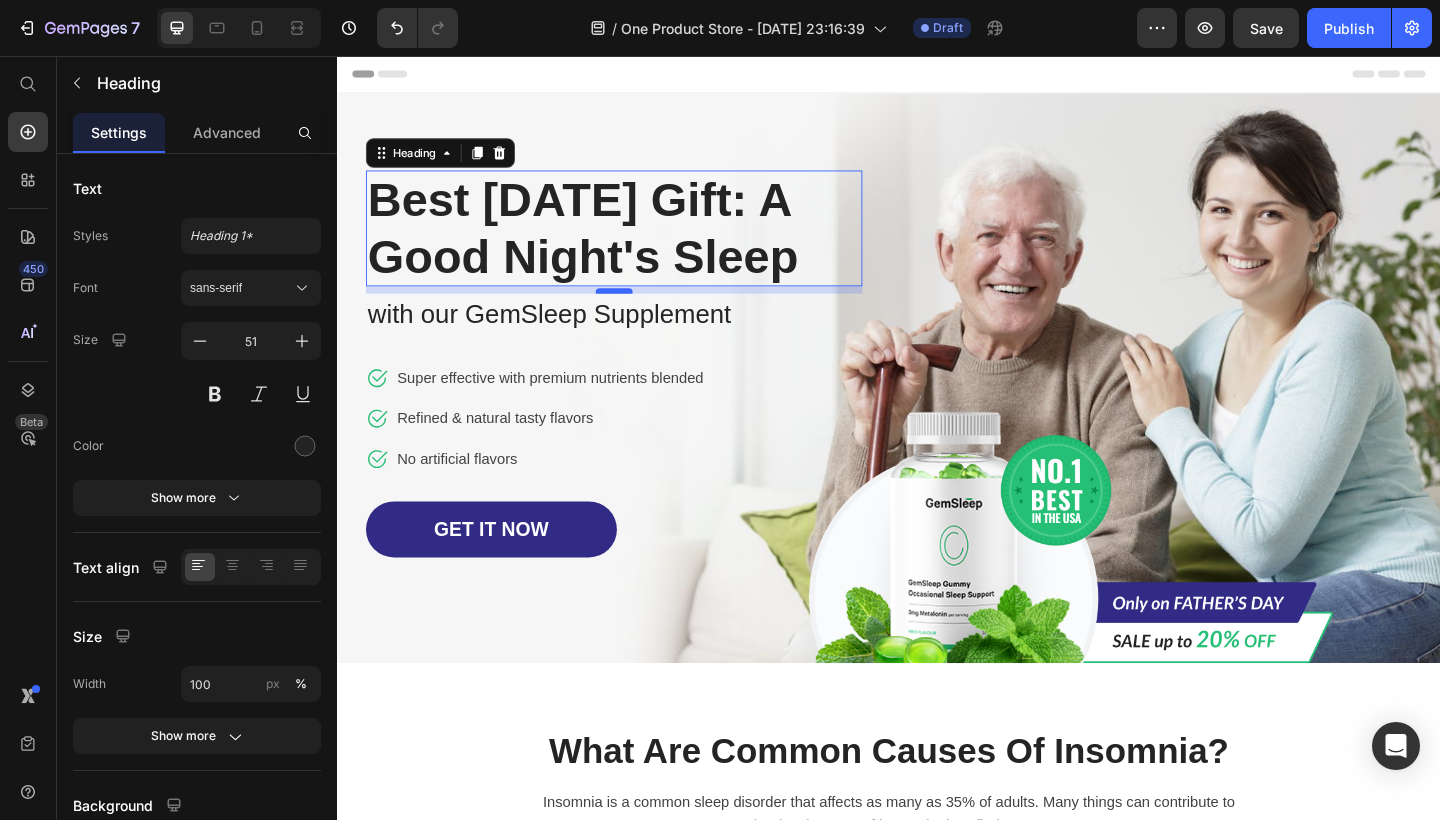 scroll, scrollTop: 0, scrollLeft: 0, axis: both 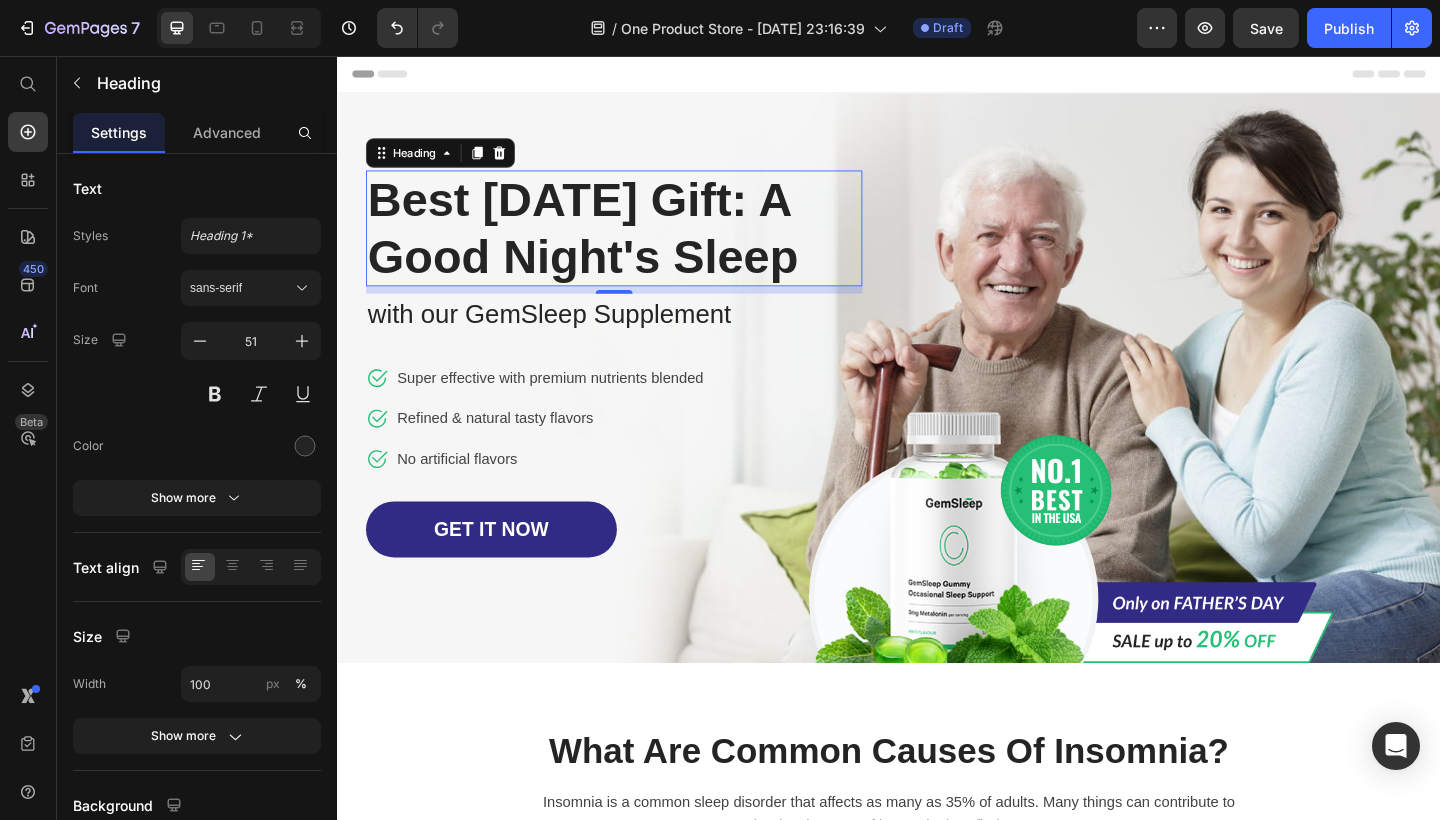 click on "Best [DATE] Gift: A Good Night's Sleep" at bounding box center (638, 244) 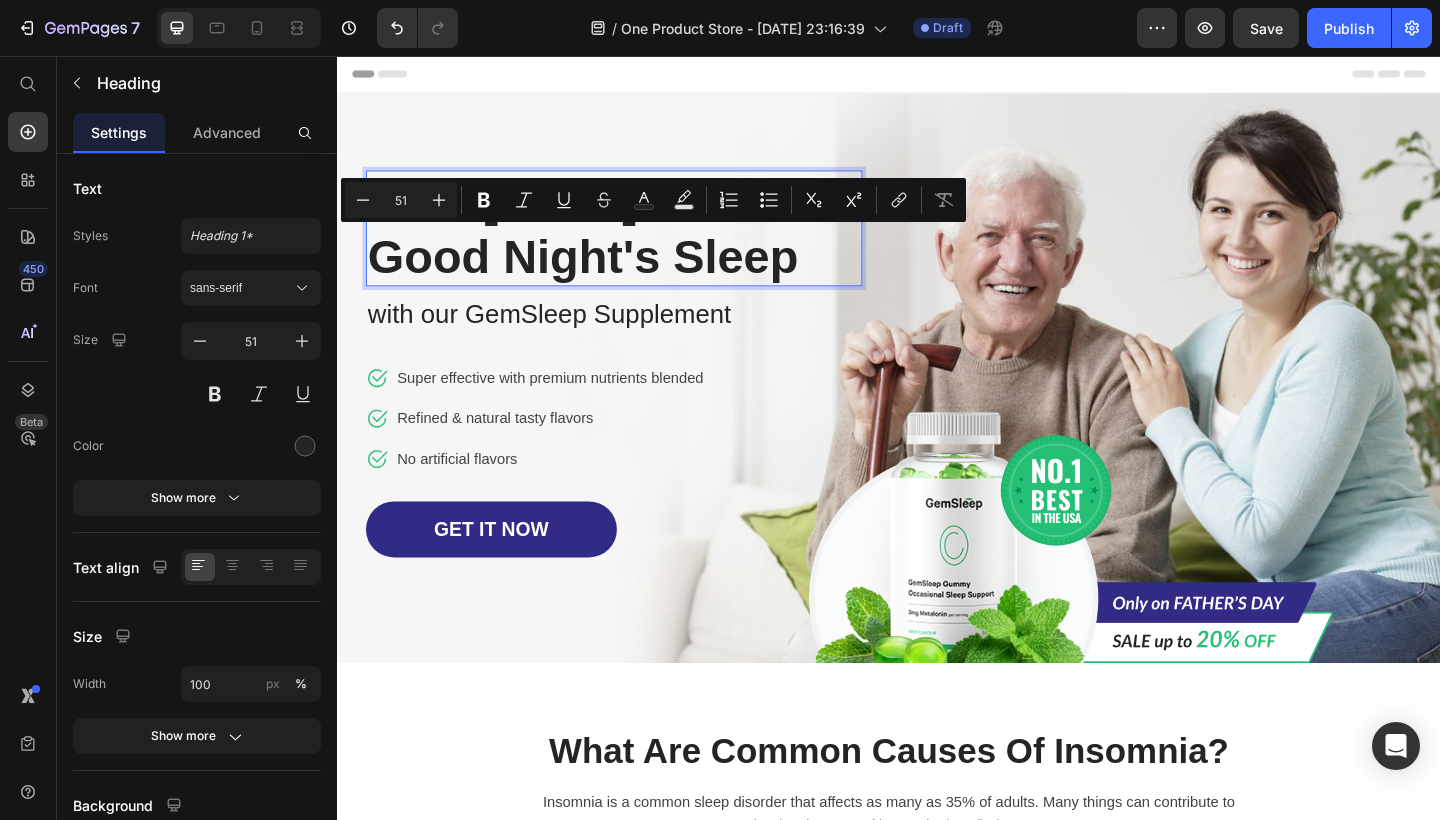 click on "Best [DATE] Gift: A Good Night's Sleep" at bounding box center [638, 244] 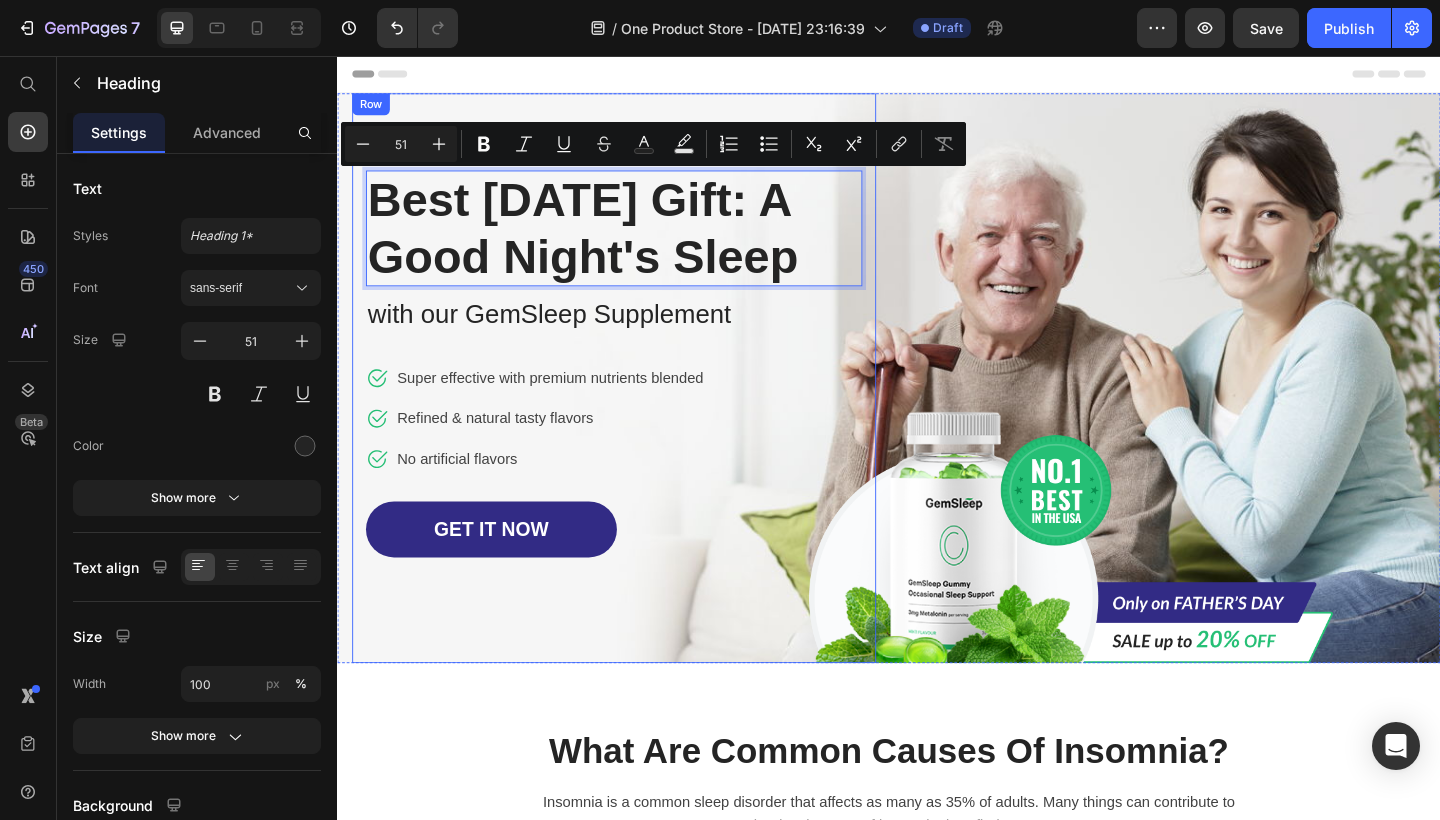 drag, startPoint x: 536, startPoint y: 338, endPoint x: 360, endPoint y: 176, distance: 239.20702 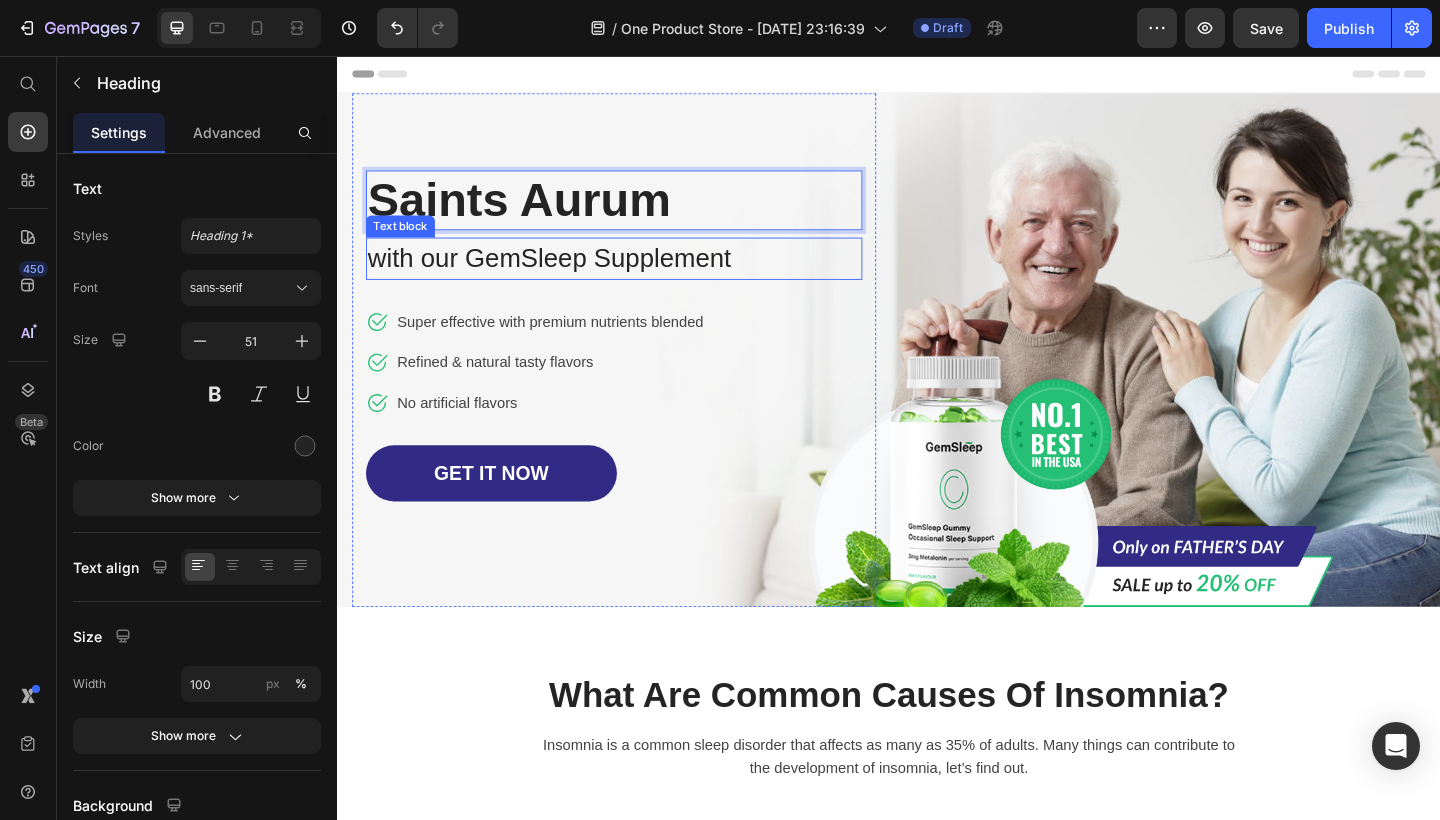click on "with our GemSleep Supplement" at bounding box center (638, 277) 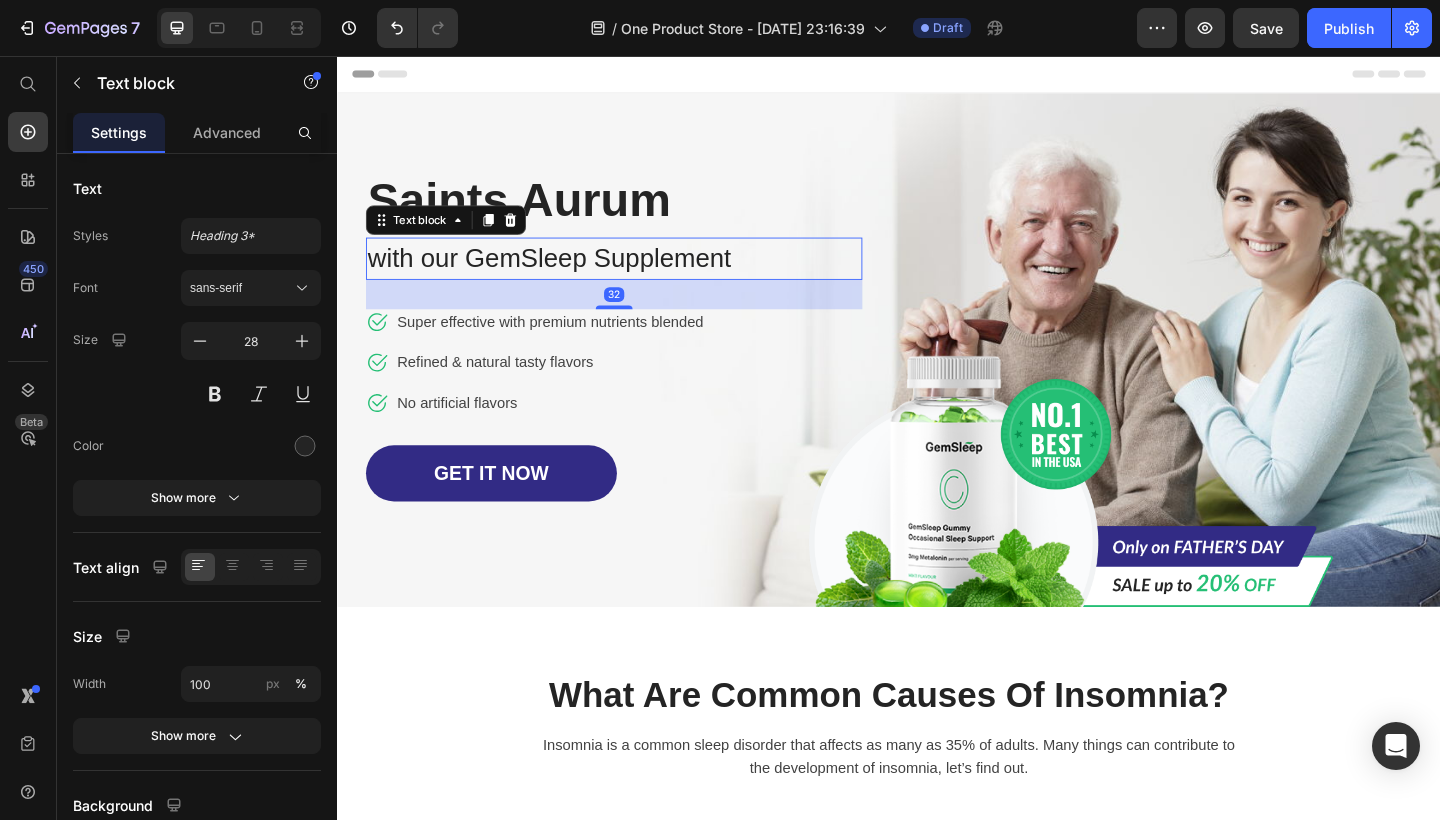 click on "with our GemSleep Supplement" at bounding box center [638, 277] 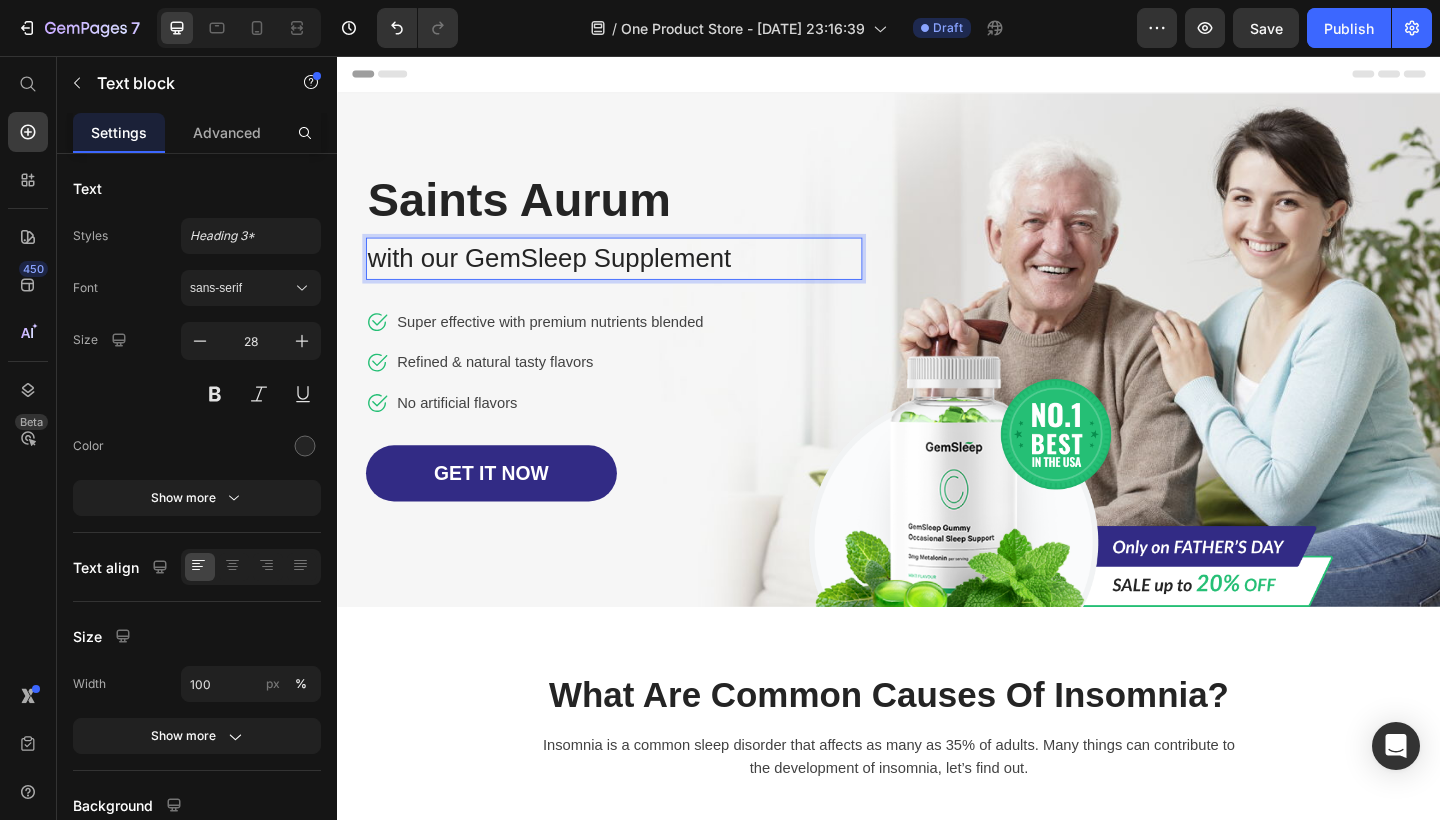 drag, startPoint x: 767, startPoint y: 266, endPoint x: 201, endPoint y: 299, distance: 566.9612 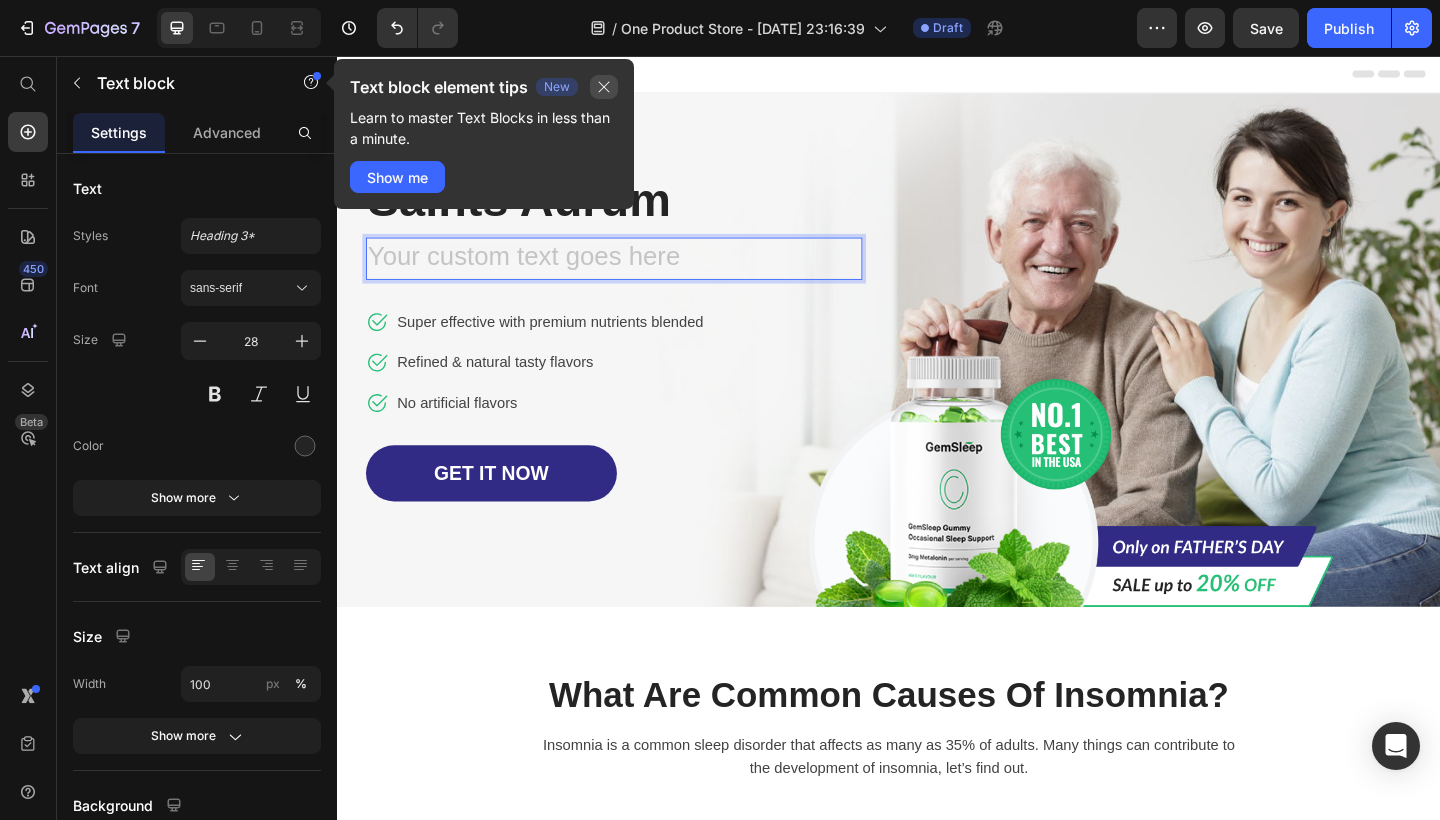 click 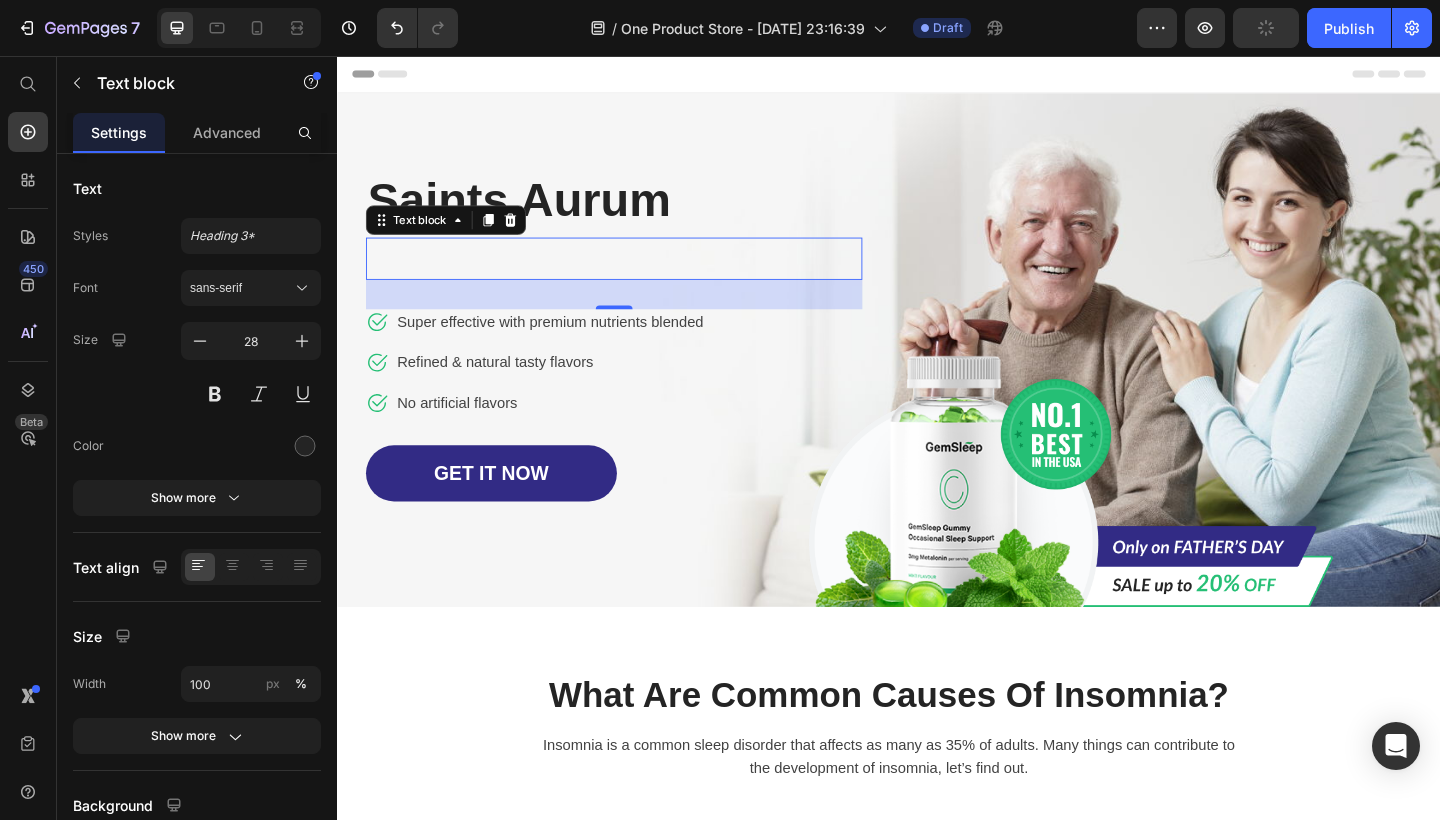 click on "Saints Aurum" at bounding box center (638, 213) 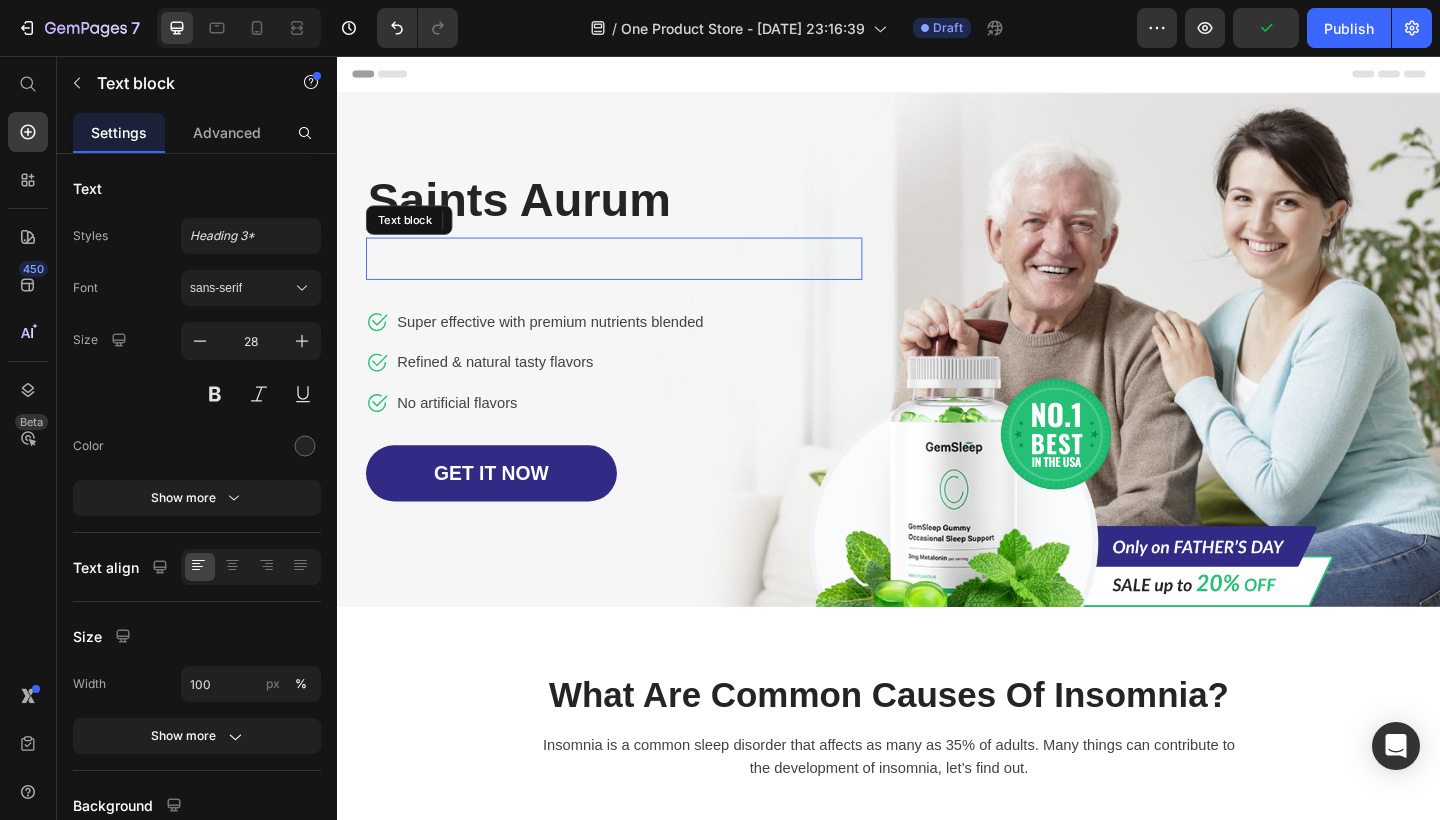 click at bounding box center [638, 277] 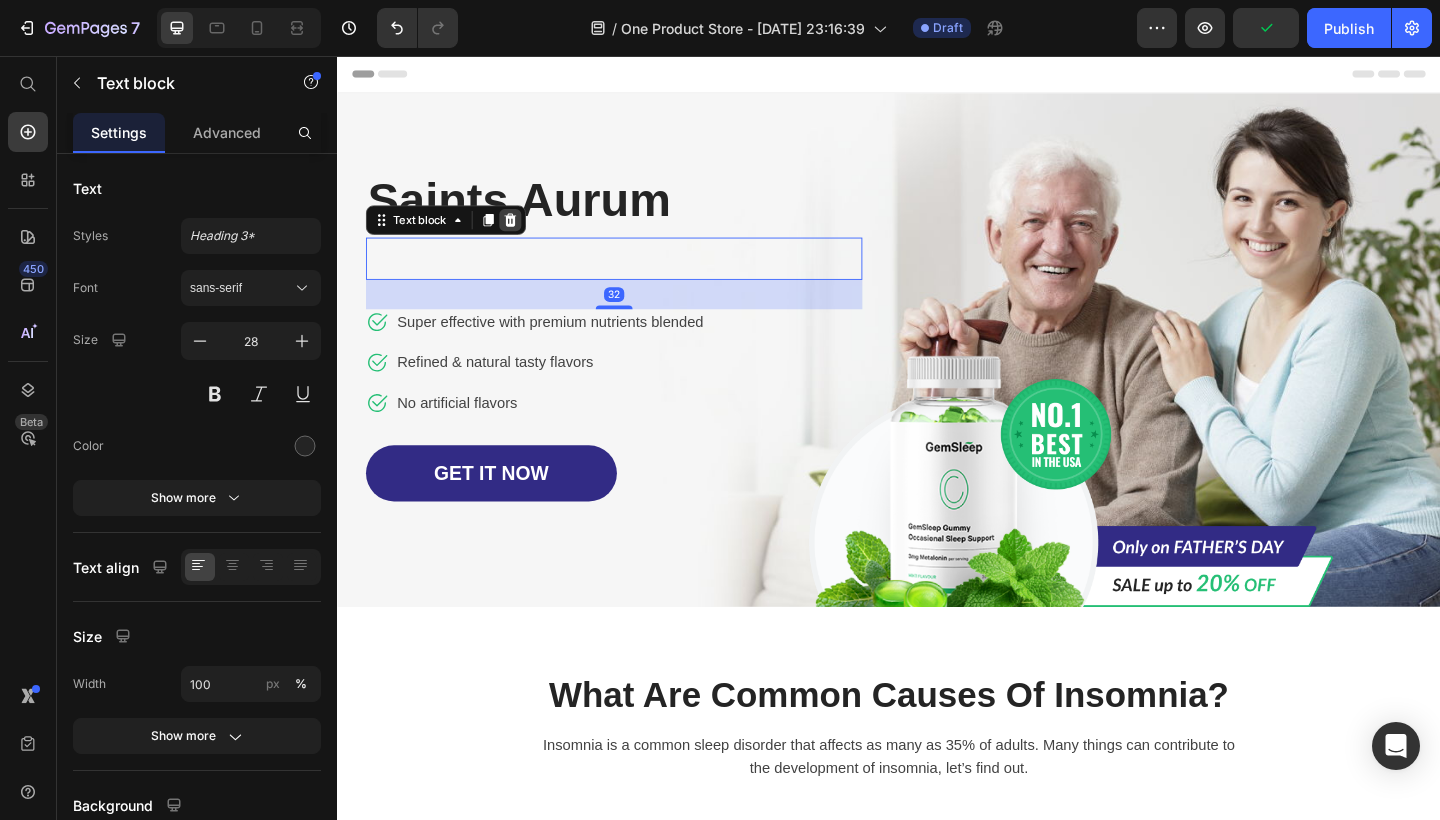 click 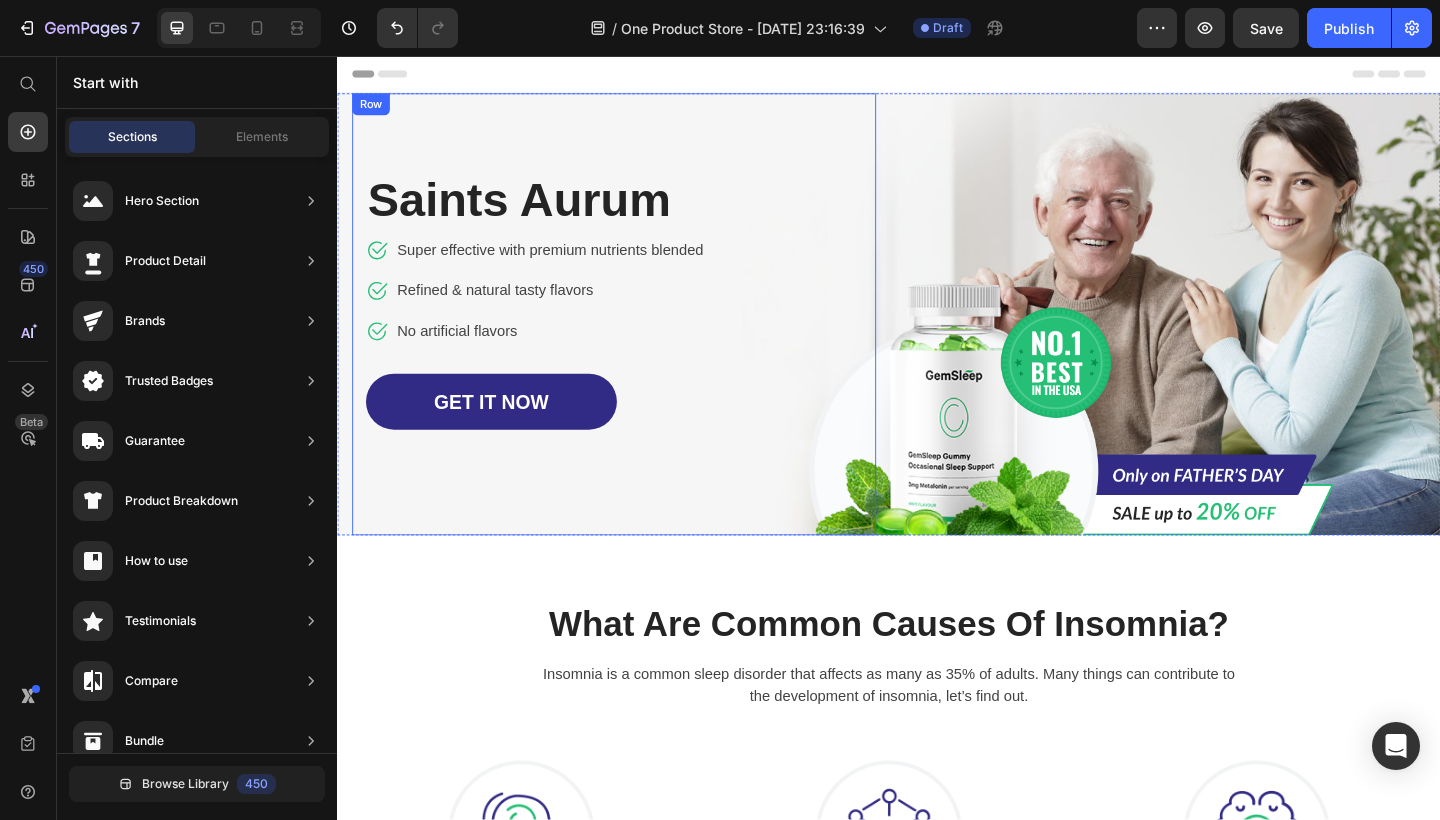 click on "Saints Aurum Heading       Icon Super effective with premium nutrients blended Text block       Icon Refined & natural tasty flavors Text block       Icon No artificial flavors Text block Icon List GET IT NOW Button Row" at bounding box center (638, 337) 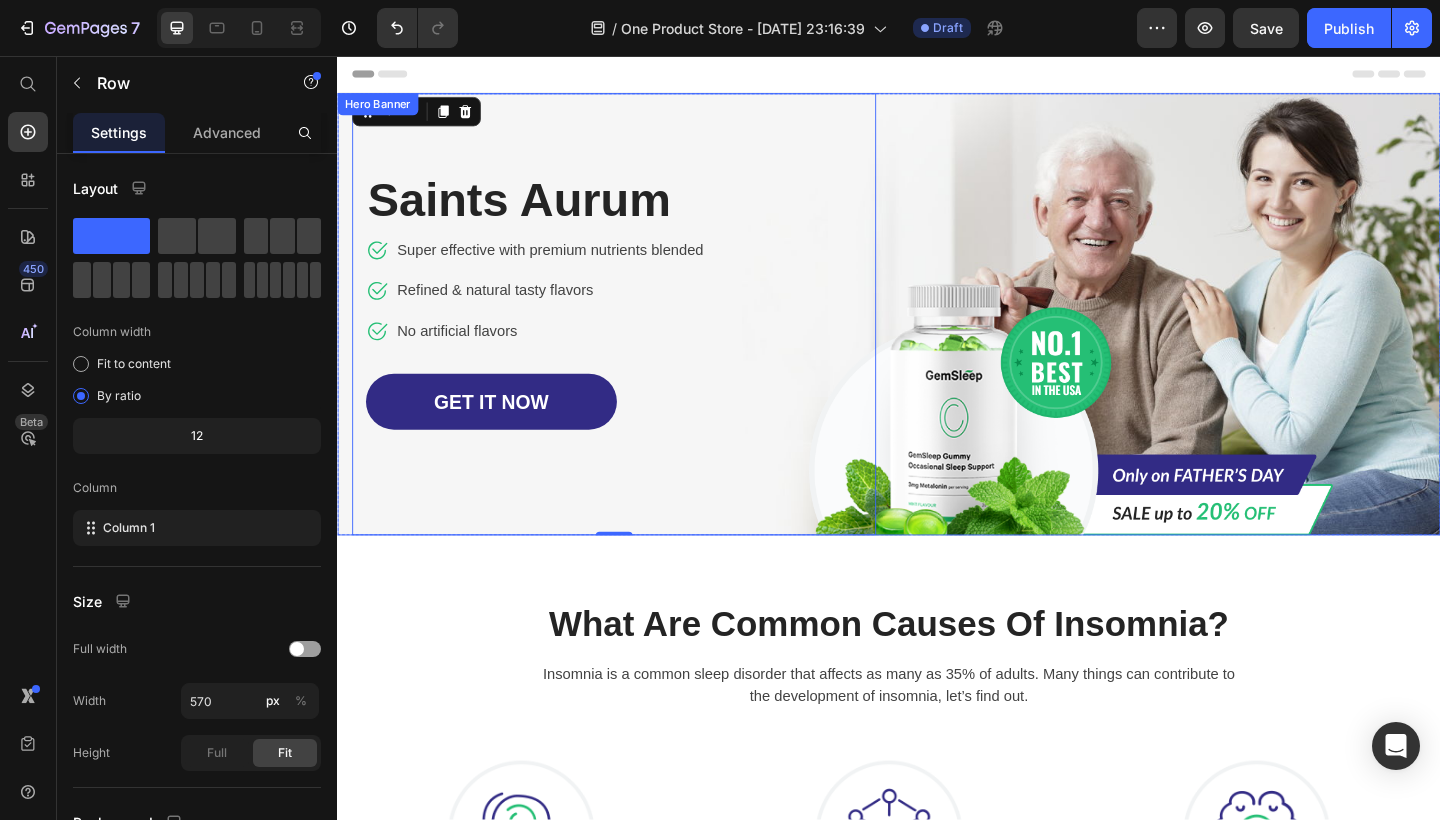 click on "Image Row Saints Aurum Heading       Icon Super effective with premium nutrients blended Text block       Icon Refined & natural tasty flavors Text block       Icon No artificial flavors Text block Icon List GET IT NOW Button Row   0 Image" at bounding box center (937, 337) 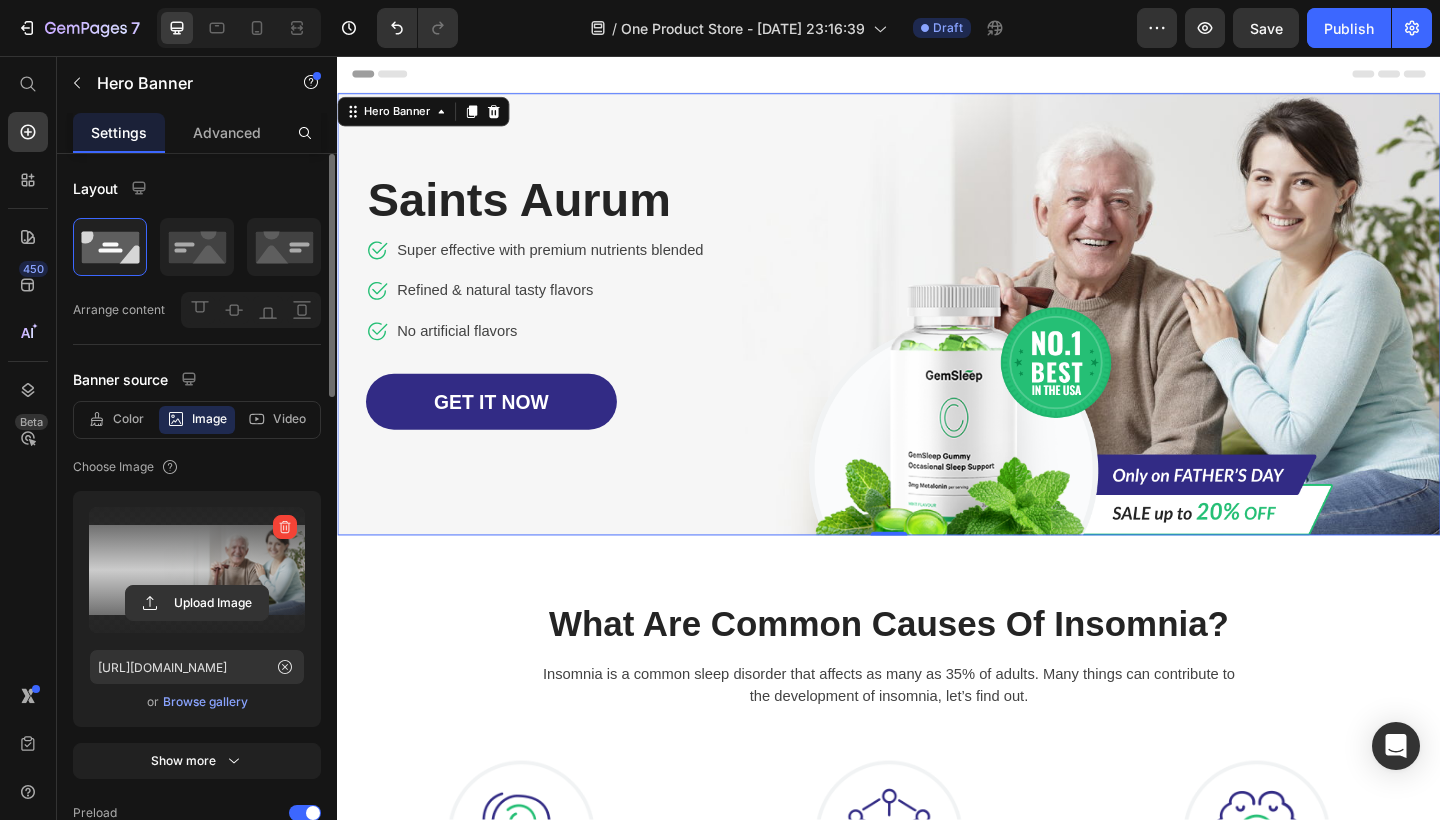 click at bounding box center [197, 570] 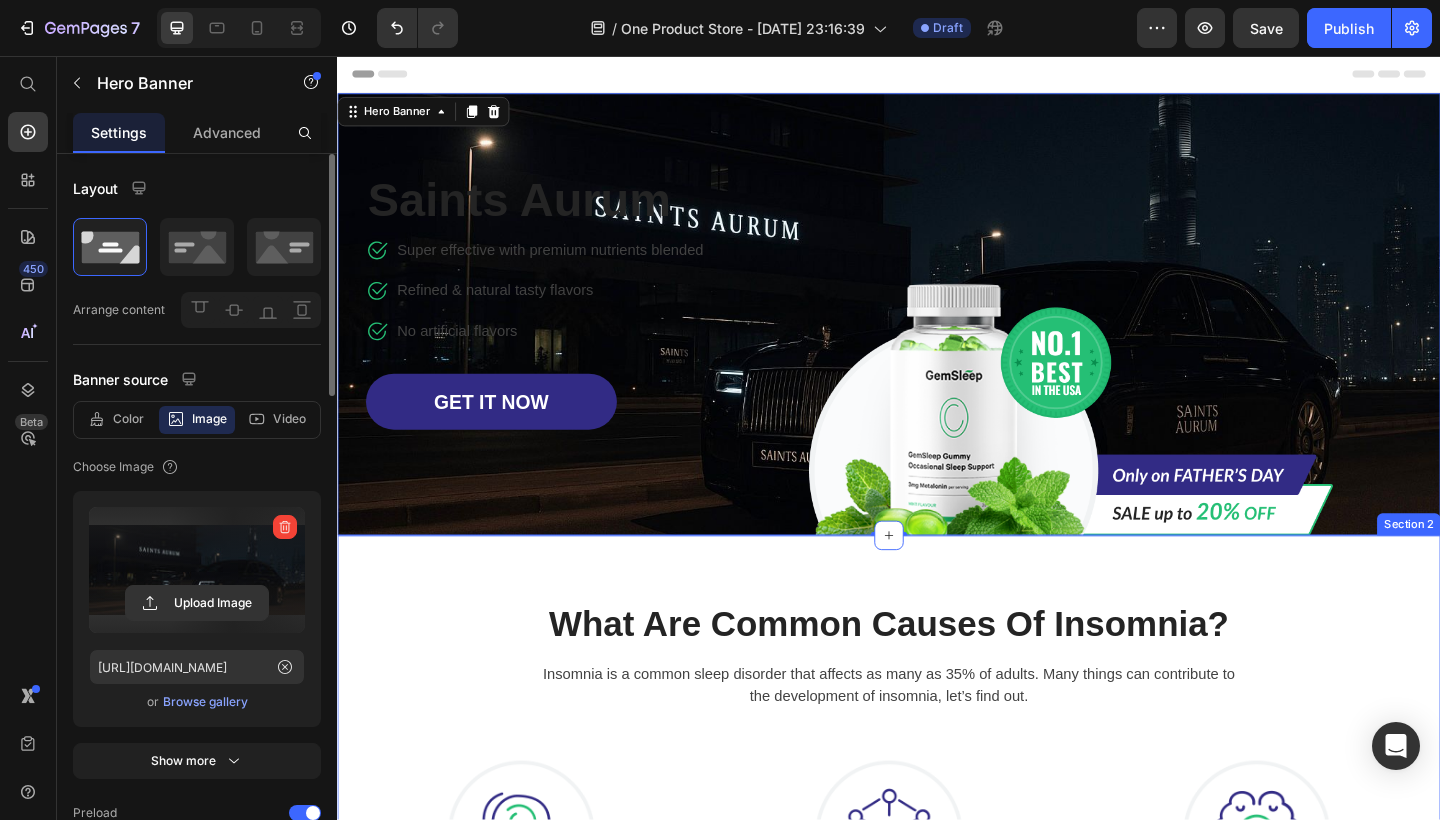 type on "[URL][DOMAIN_NAME]" 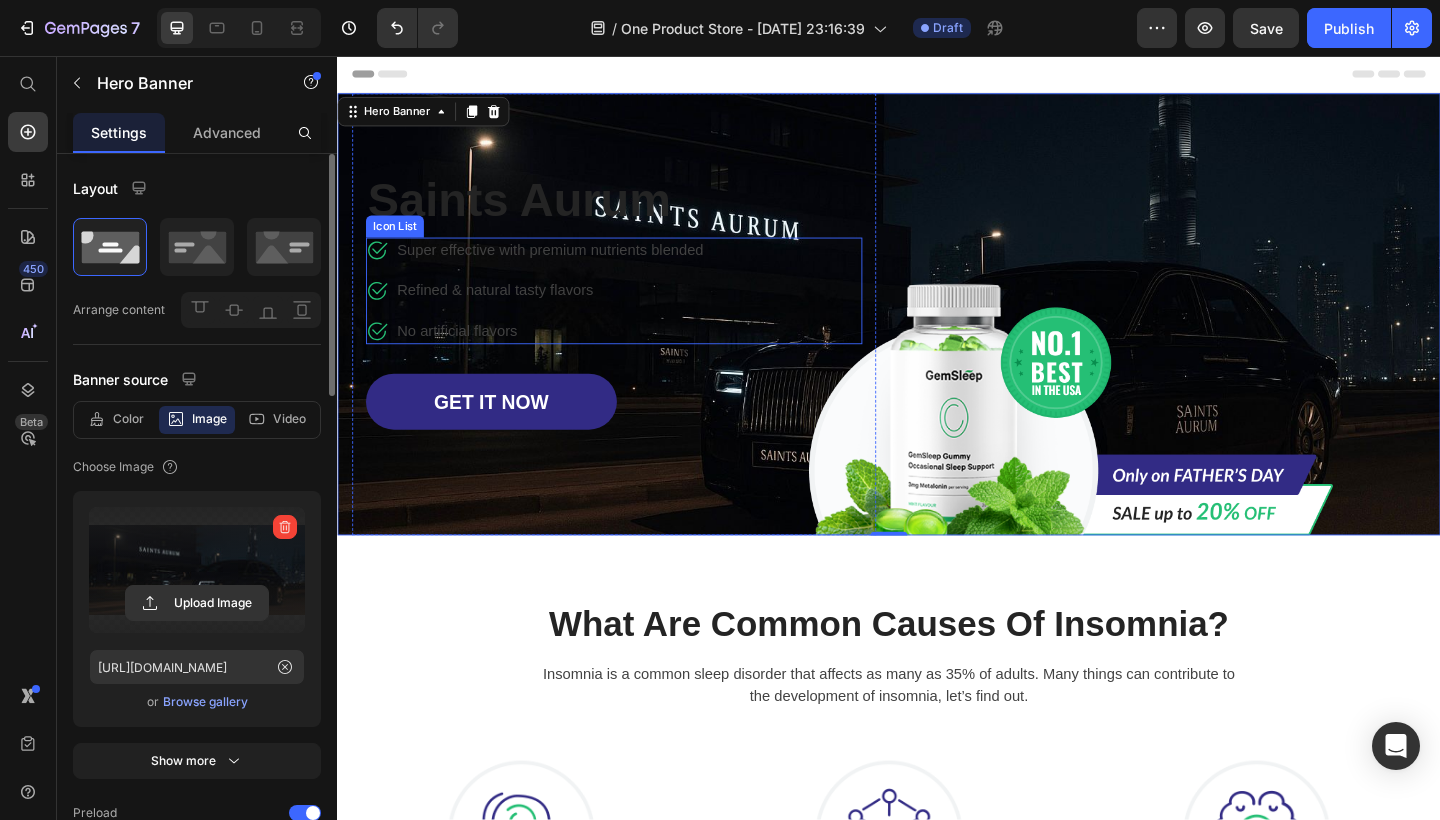 click on "Icon Super effective with premium nutrients blended Text block       Icon Refined & natural tasty flavors Text block       Icon No artificial flavors Text block" at bounding box center (552, 312) 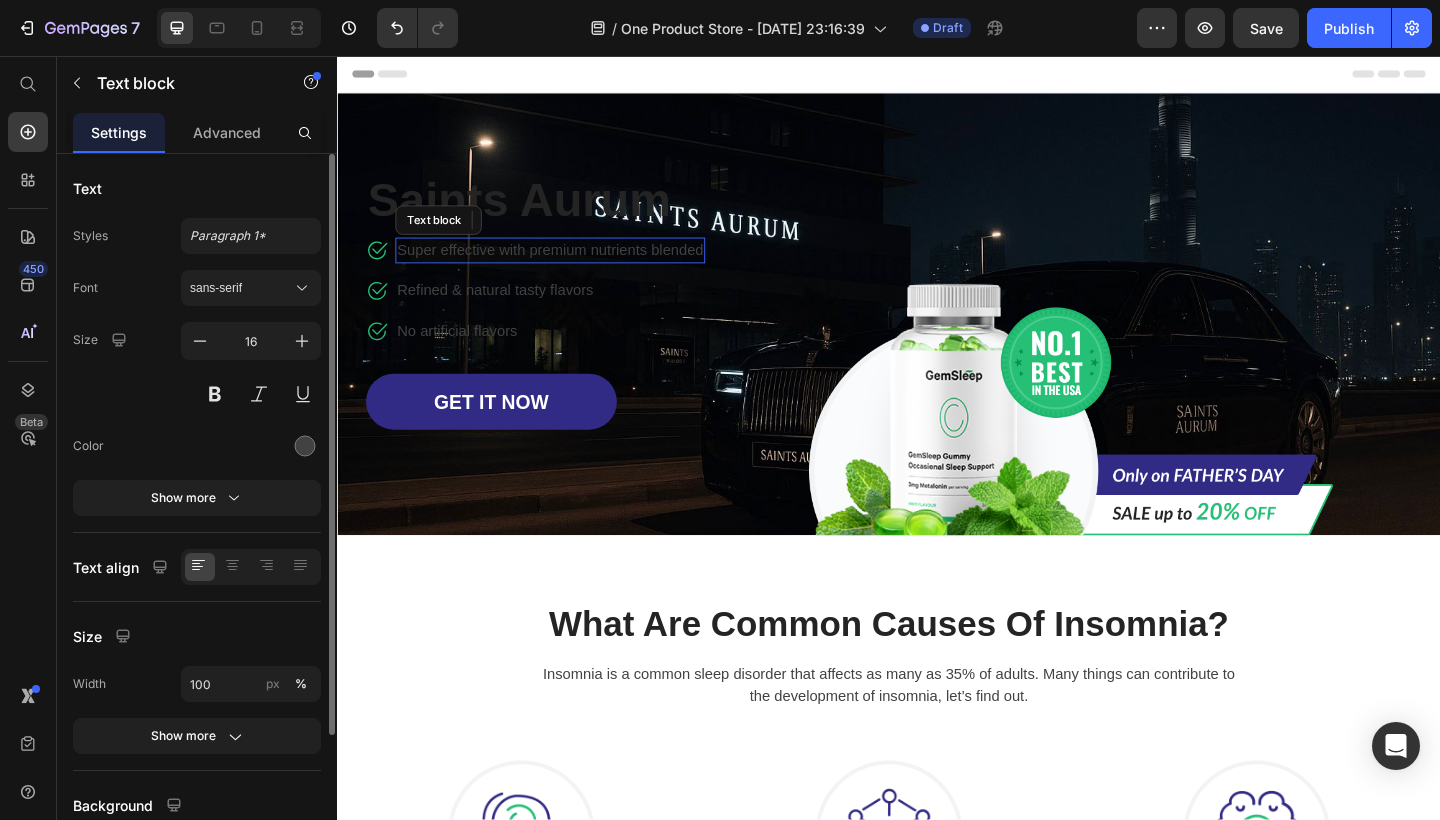 click on "Super effective with premium nutrients blended" at bounding box center (568, 268) 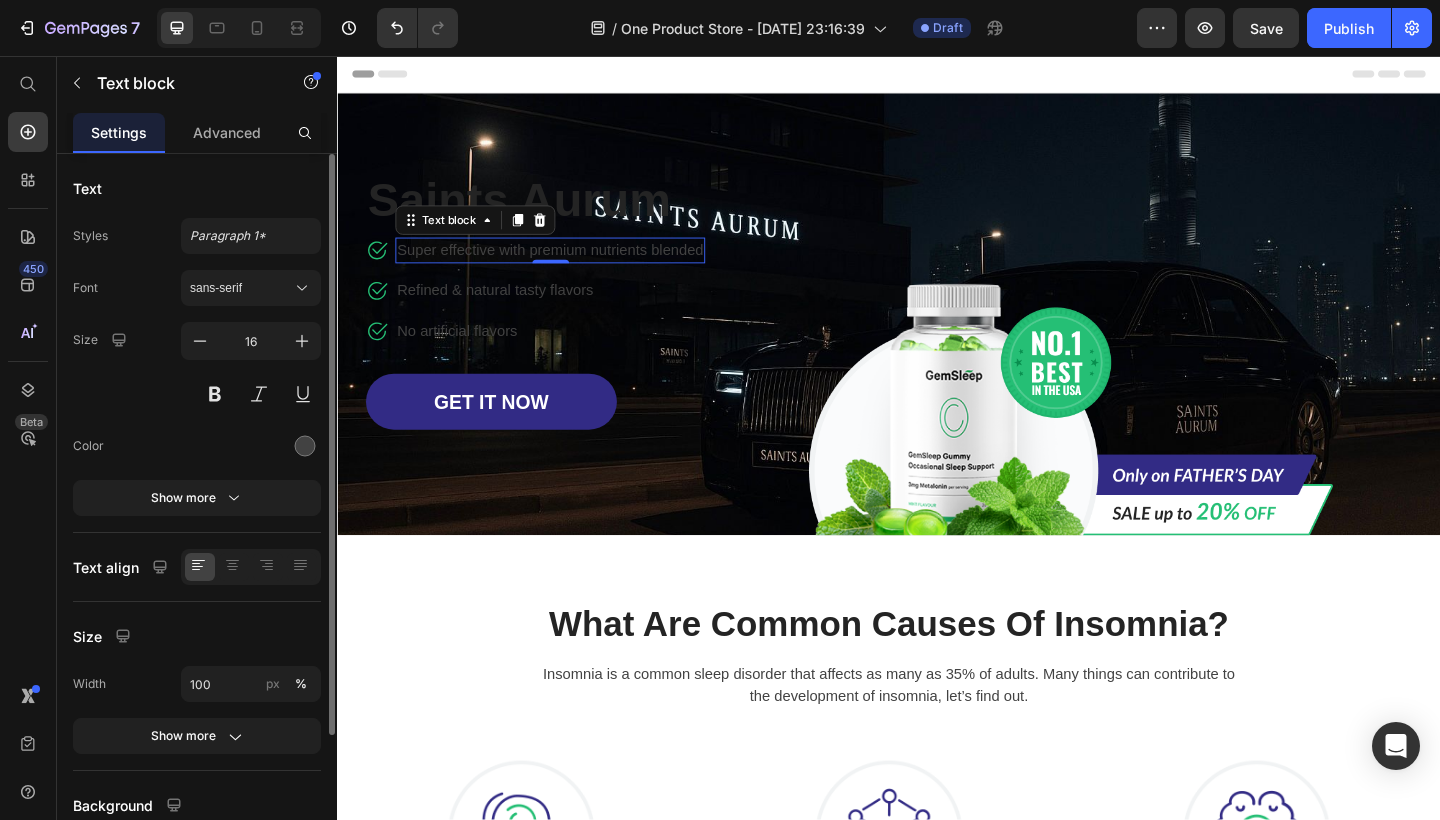 click on "Super effective with premium nutrients blended" at bounding box center (568, 268) 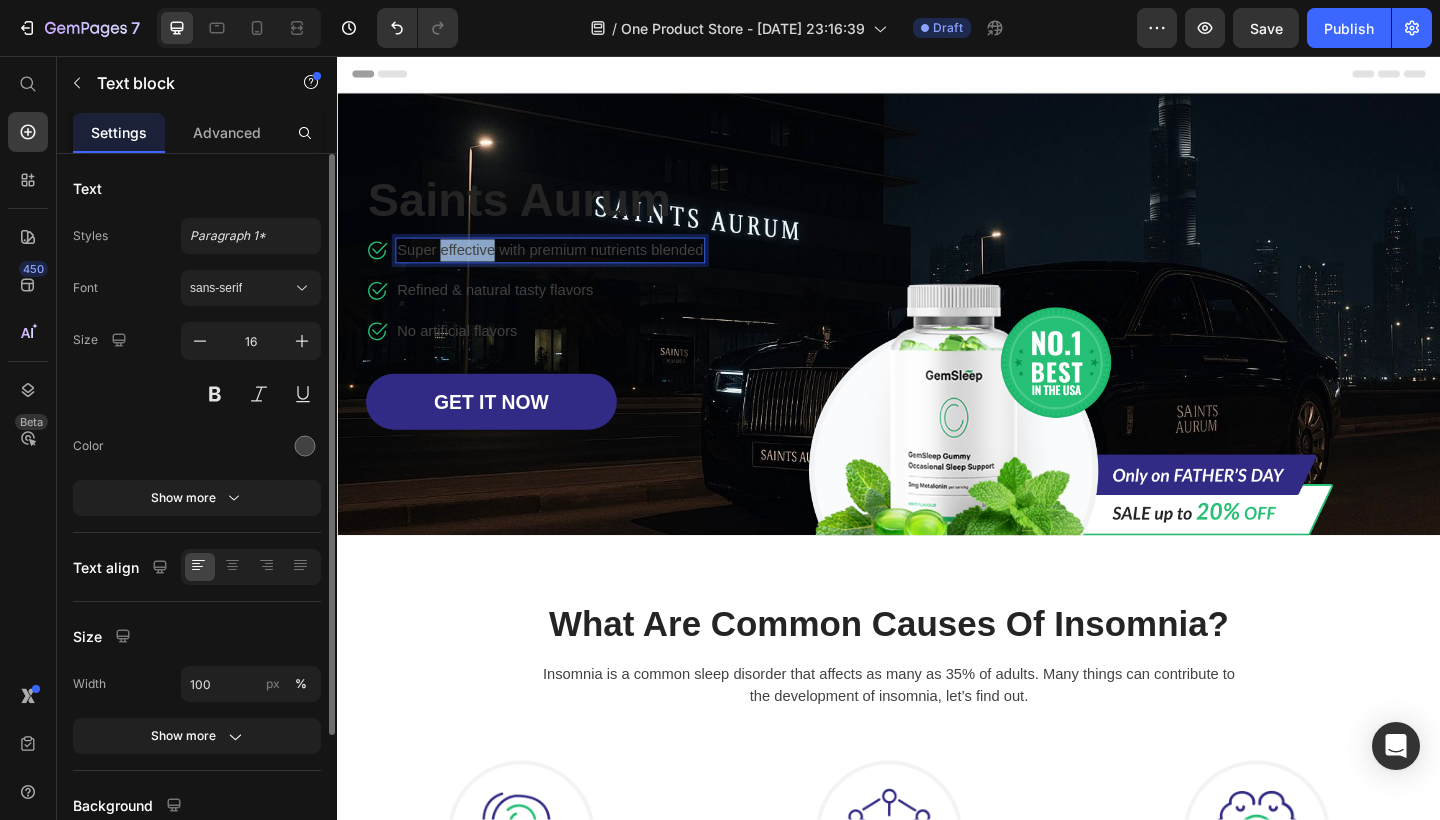 click on "Super effective with premium nutrients blended" at bounding box center [568, 268] 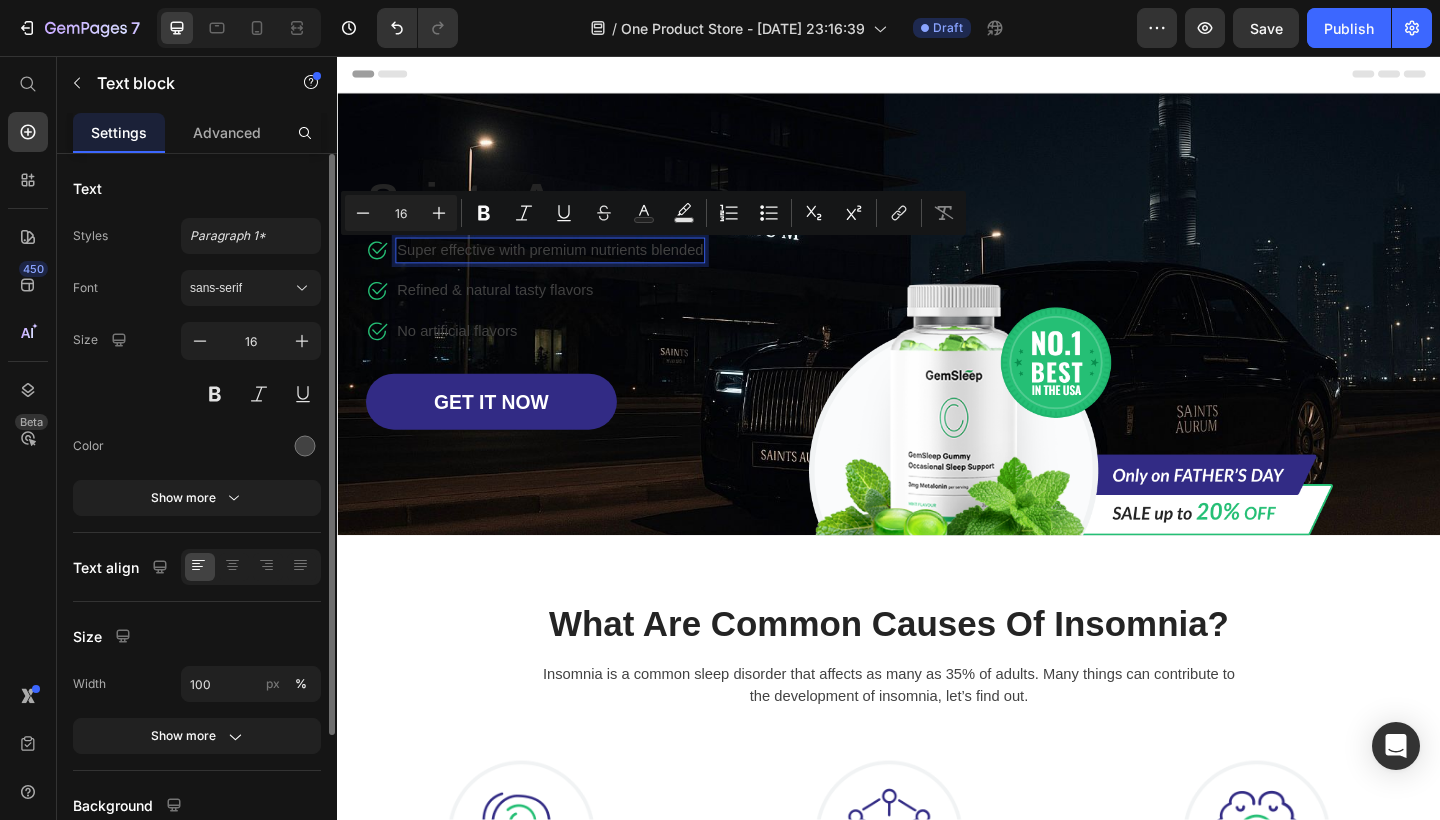 click on "Super effective with premium nutrients blended" at bounding box center [568, 268] 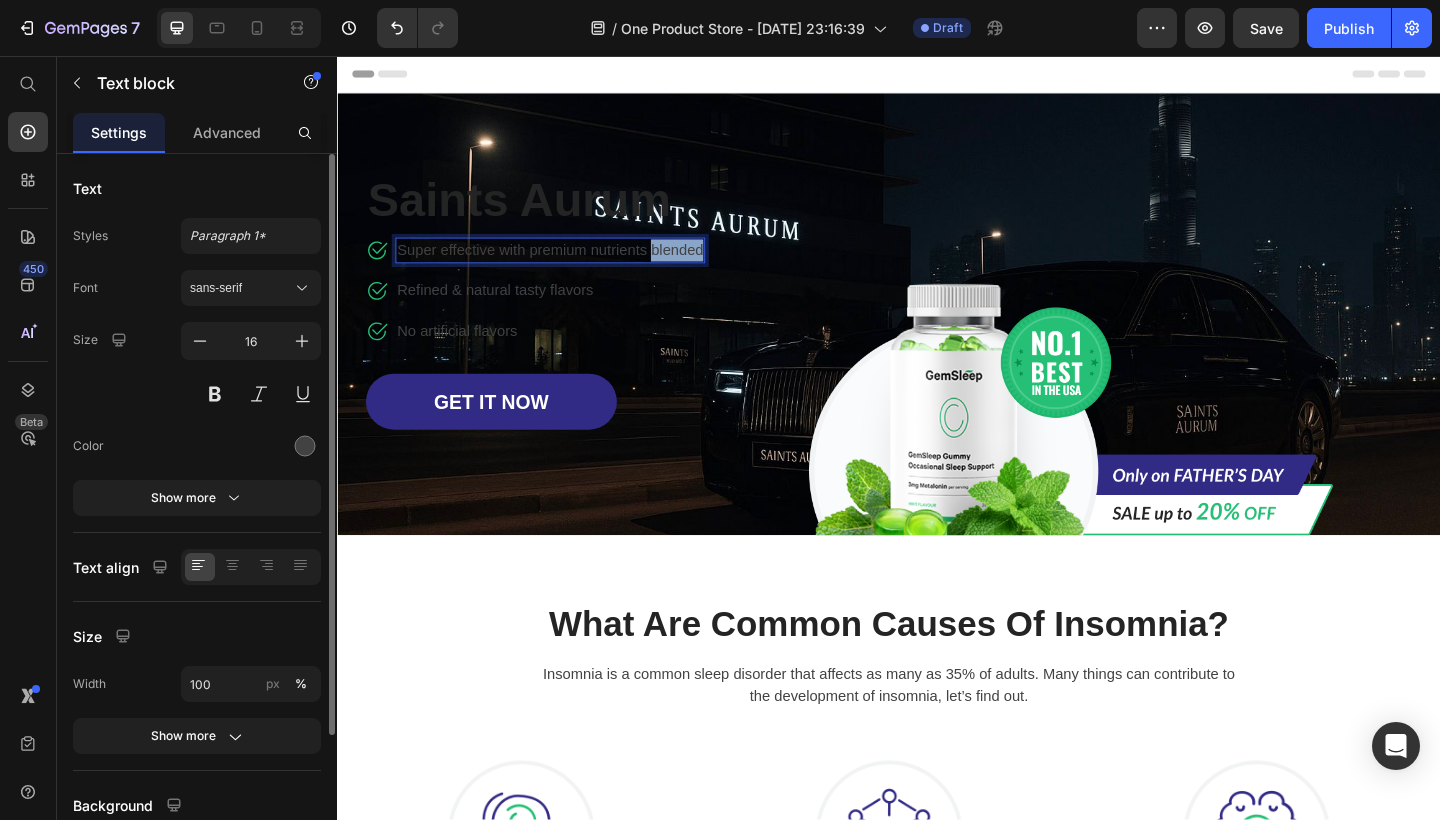 click on "Super effective with premium nutrients blended" at bounding box center (568, 268) 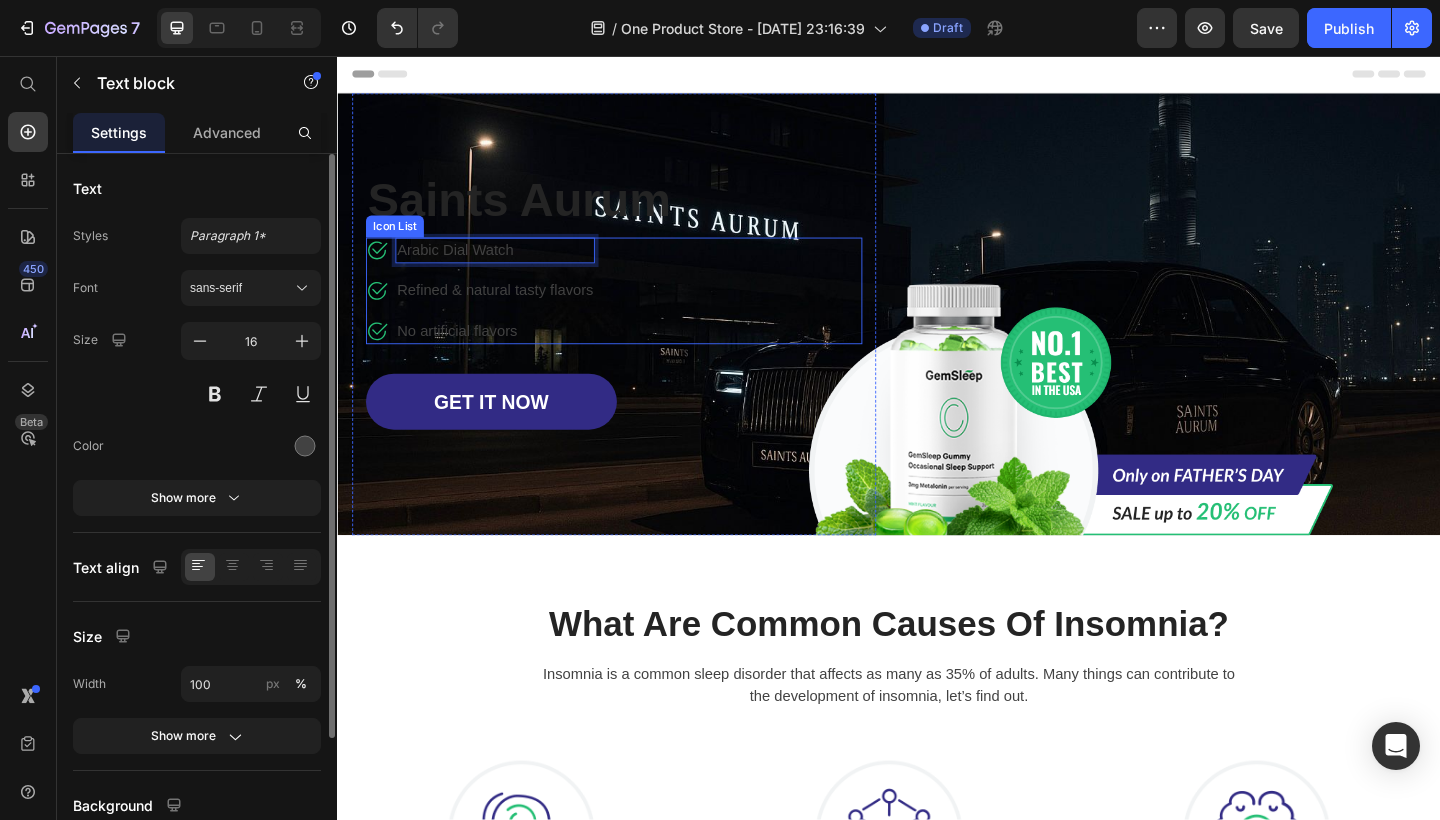 click on "Icon Arabic Dial Watch Text block   0       Icon Refined & natural tasty flavors Text block       Icon No artificial flavors Text block" at bounding box center [638, 312] 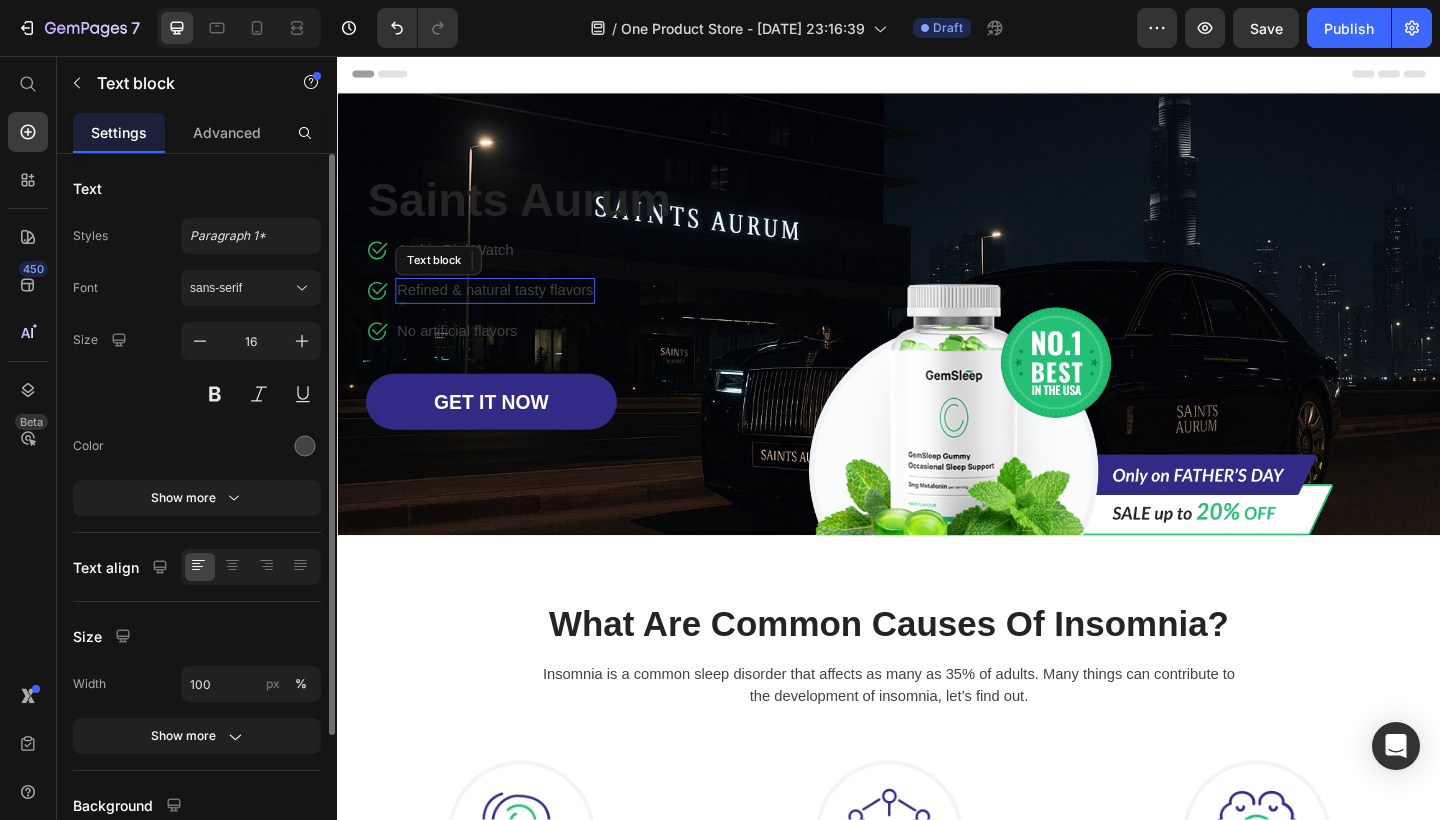 click on "Refined & natural tasty flavors" at bounding box center (508, 312) 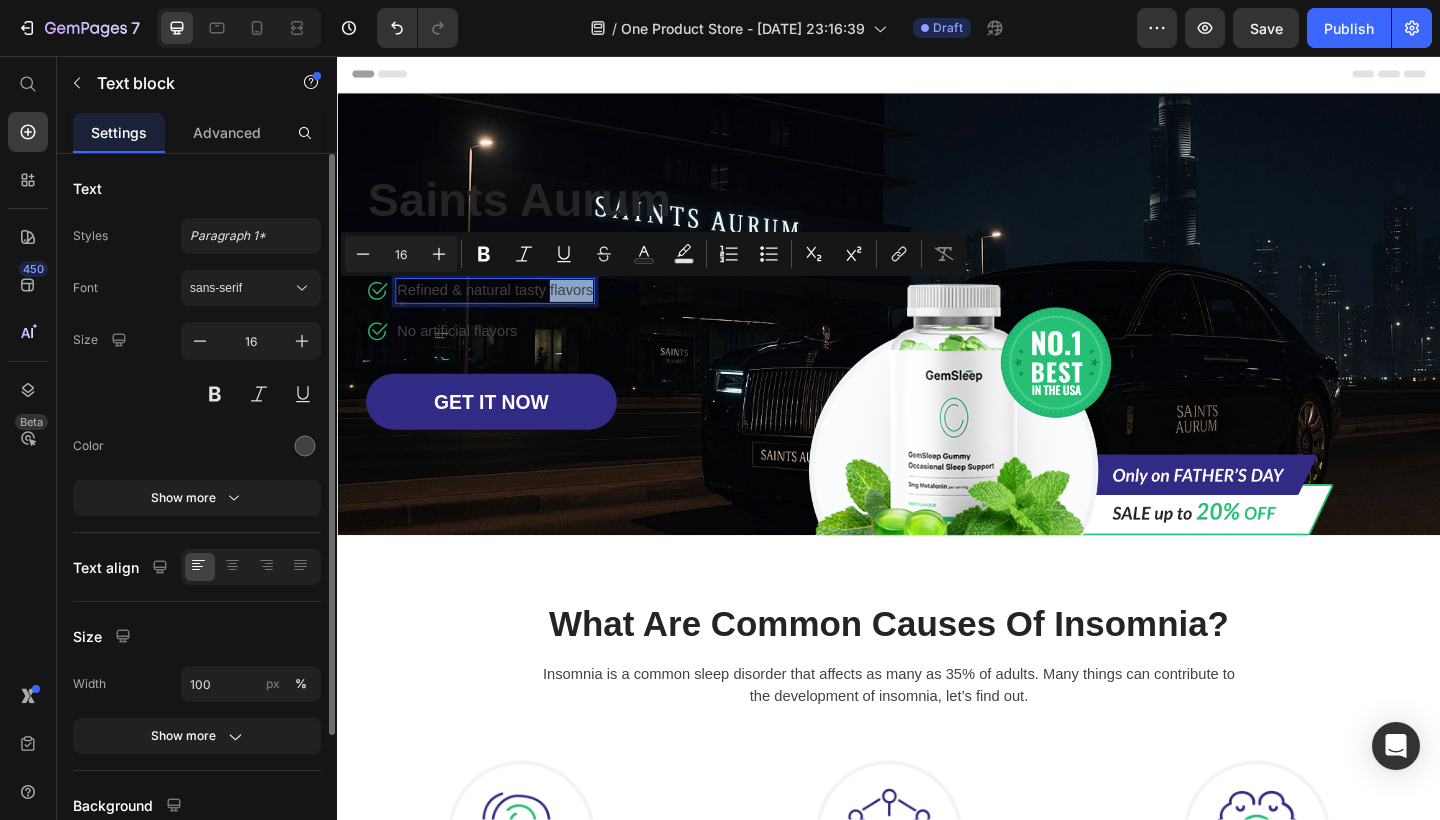 click on "Refined & natural tasty flavors" at bounding box center [508, 312] 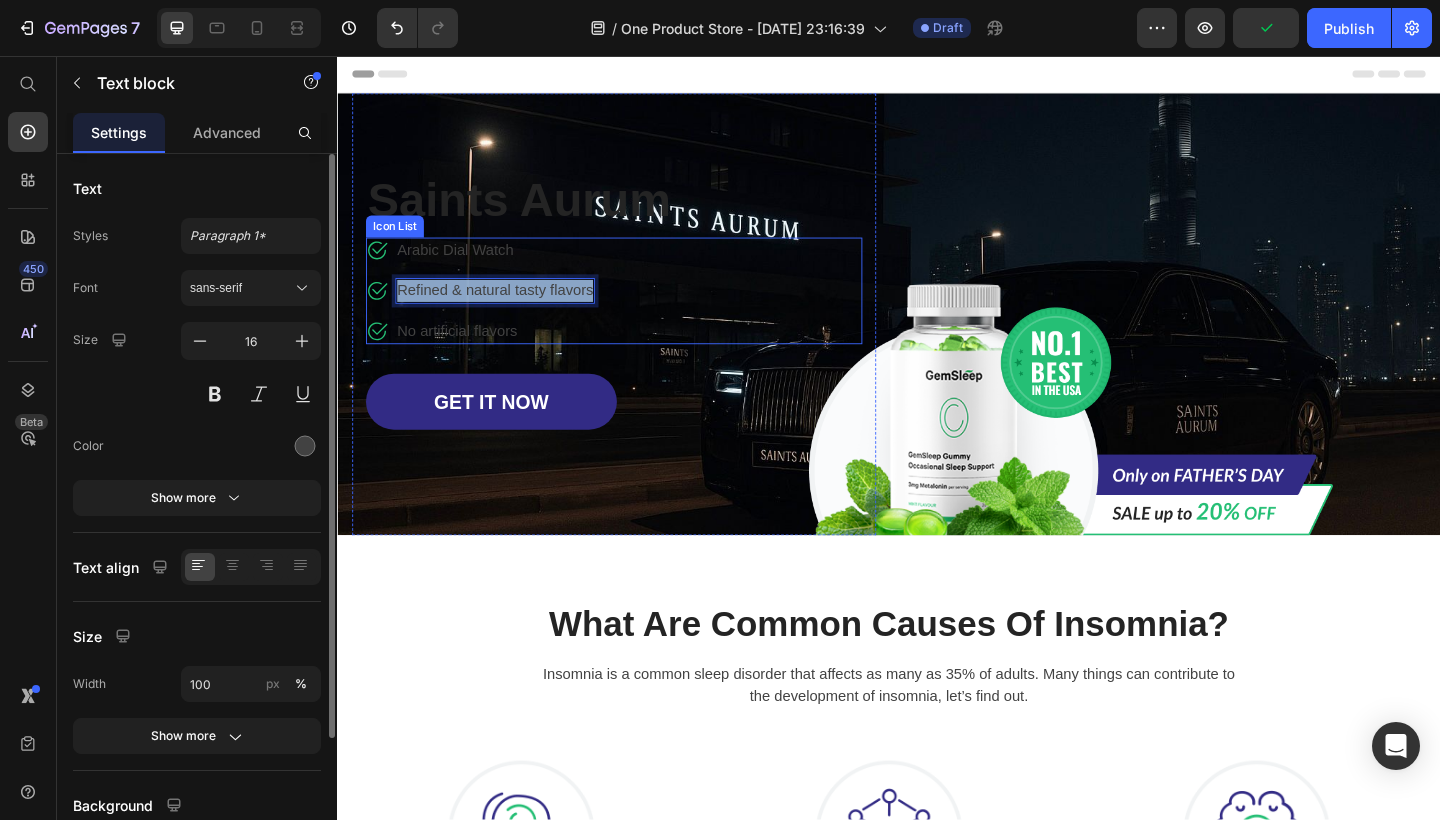 drag, startPoint x: 617, startPoint y: 317, endPoint x: 386, endPoint y: 315, distance: 231.00865 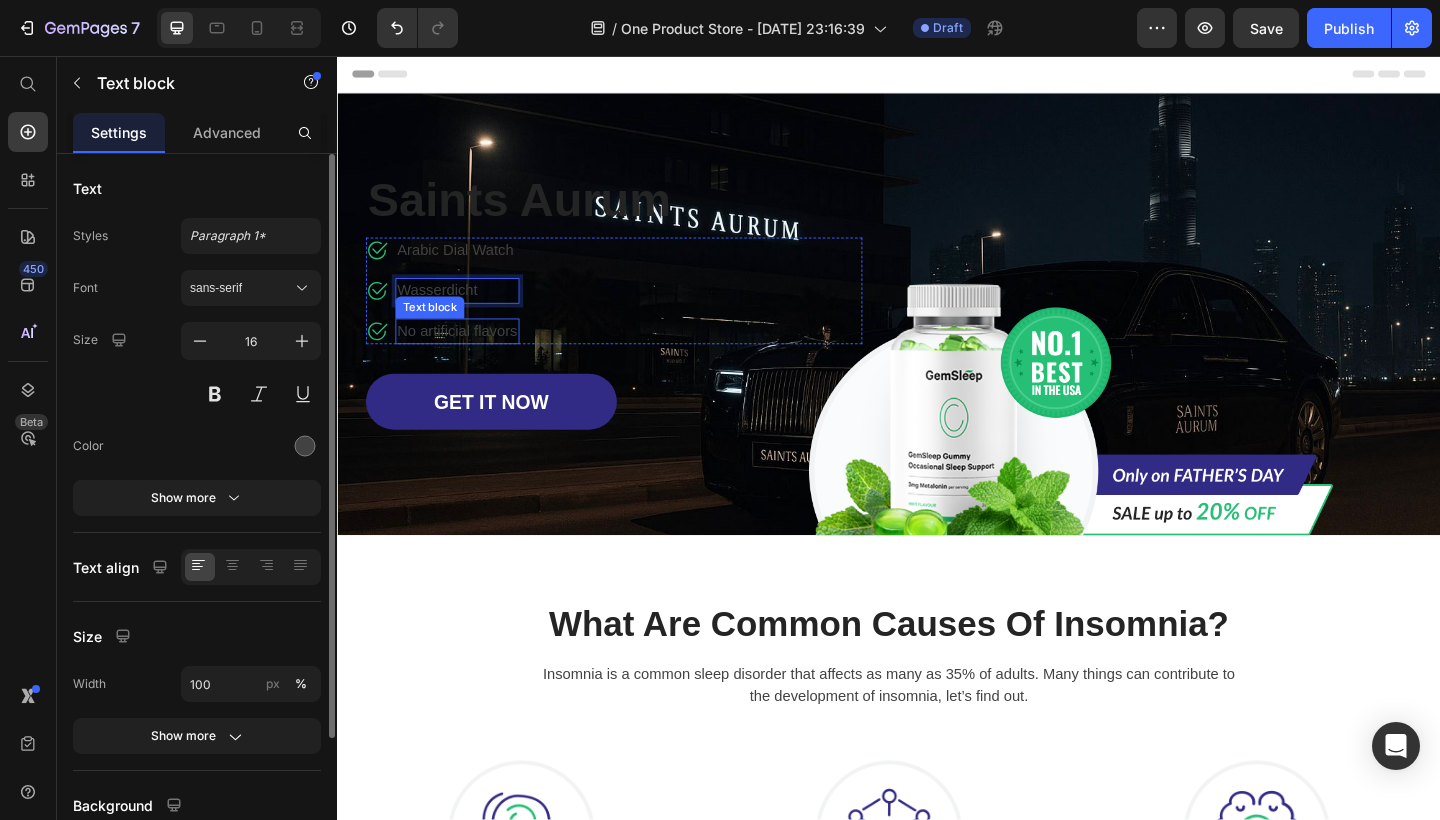 click on "No artificial flavors" at bounding box center [467, 356] 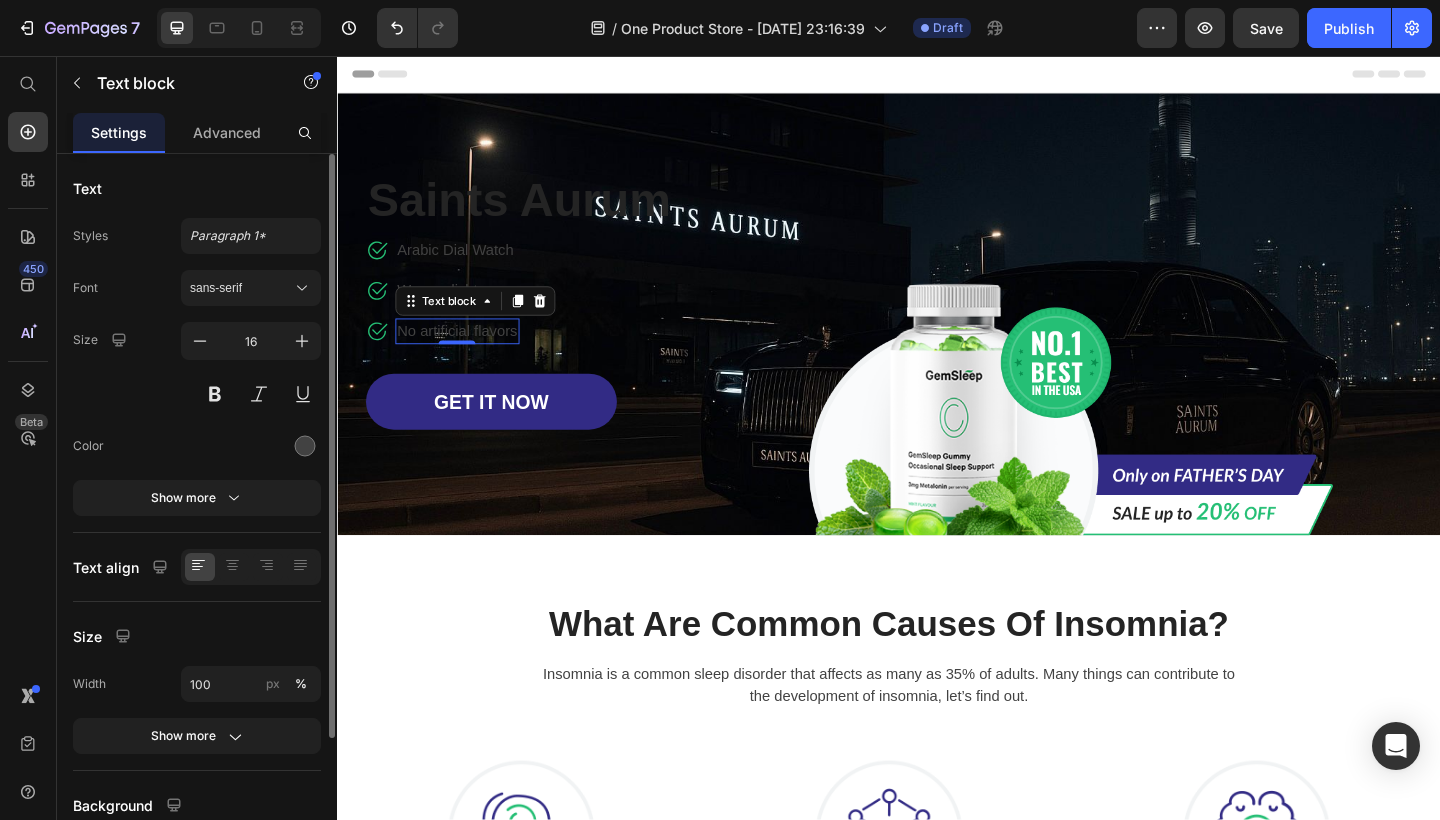 click on "No artificial flavors" at bounding box center (467, 356) 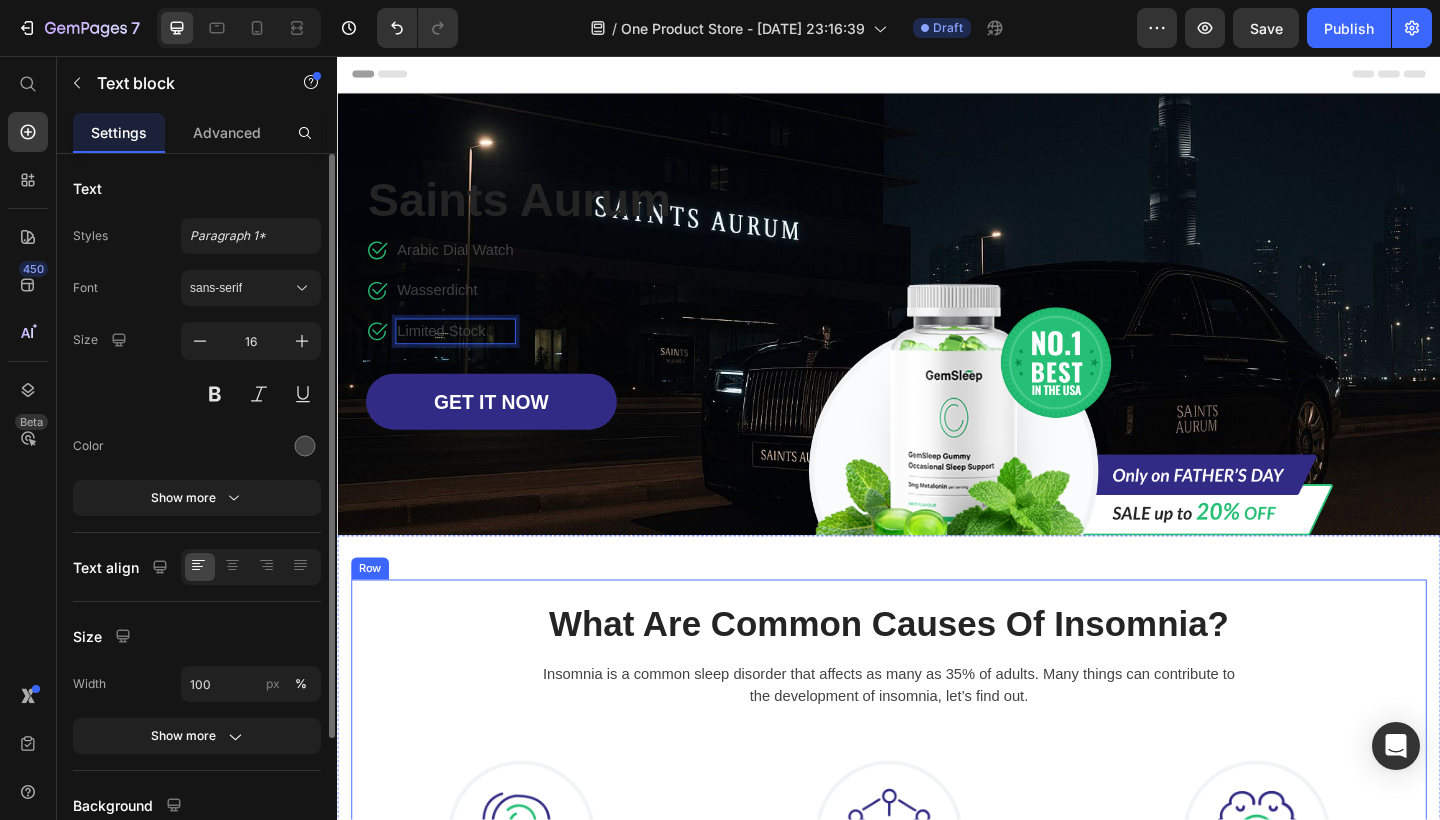click on "What Are Common Causes Of [MEDICAL_DATA]? Heading [MEDICAL_DATA] is a common [MEDICAL_DATA] that affects as many as 35% of adults. Many things can contribute to the development of [MEDICAL_DATA], let’s find out. Text block Row Image Mental Health Problems Heading Such as stress, [MEDICAL_DATA] and anxiety. Text block Row Image Sleep-Related Breathing Disorders Heading Snoring, [MEDICAL_DATA], ... Text block Row Image [MEDICAL_DATA] Heading Alzheimer’s disease or [PERSON_NAME] disease. Text block [GEOGRAPHIC_DATA]" at bounding box center (937, 868) 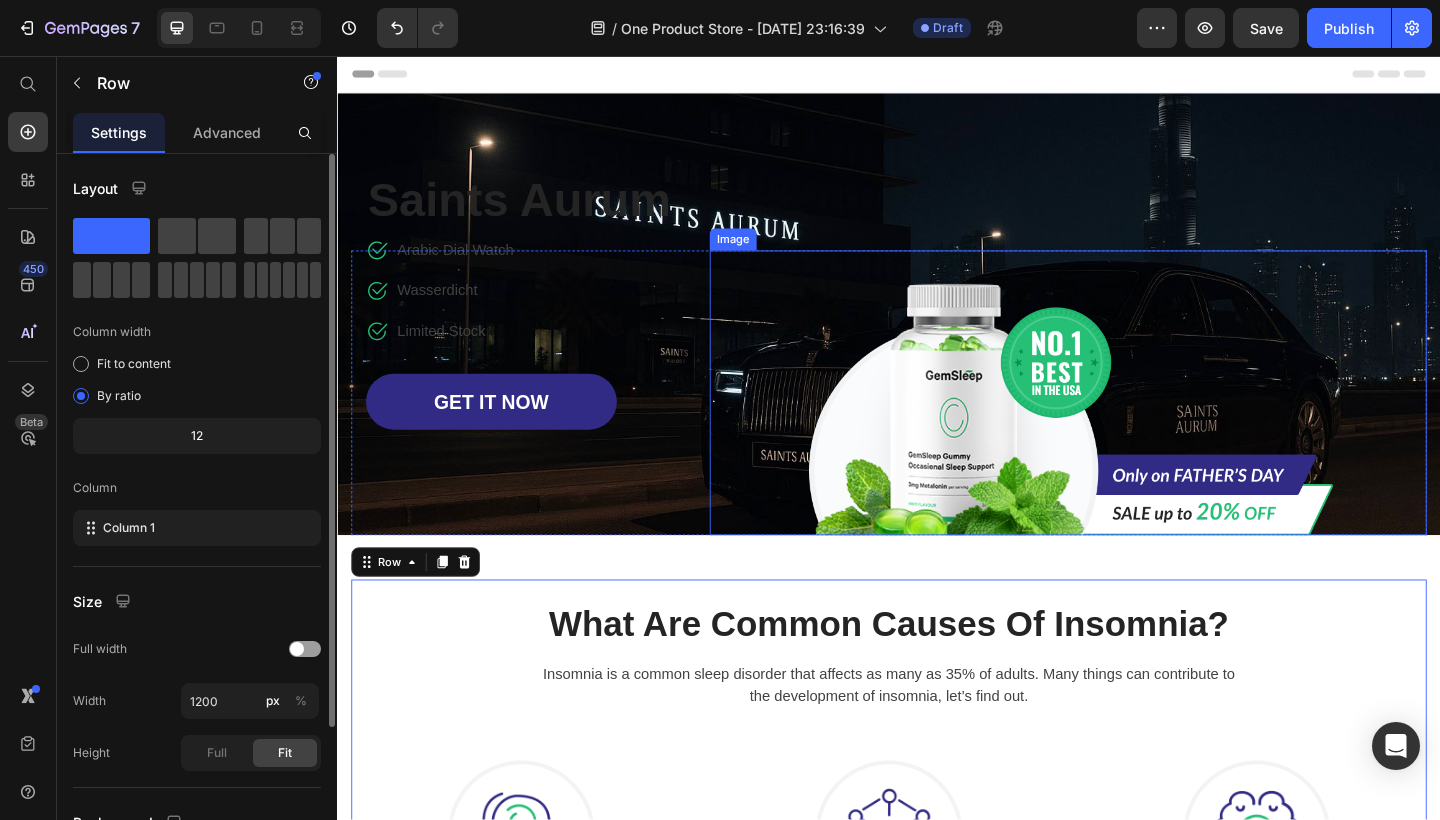 click at bounding box center (1132, 423) 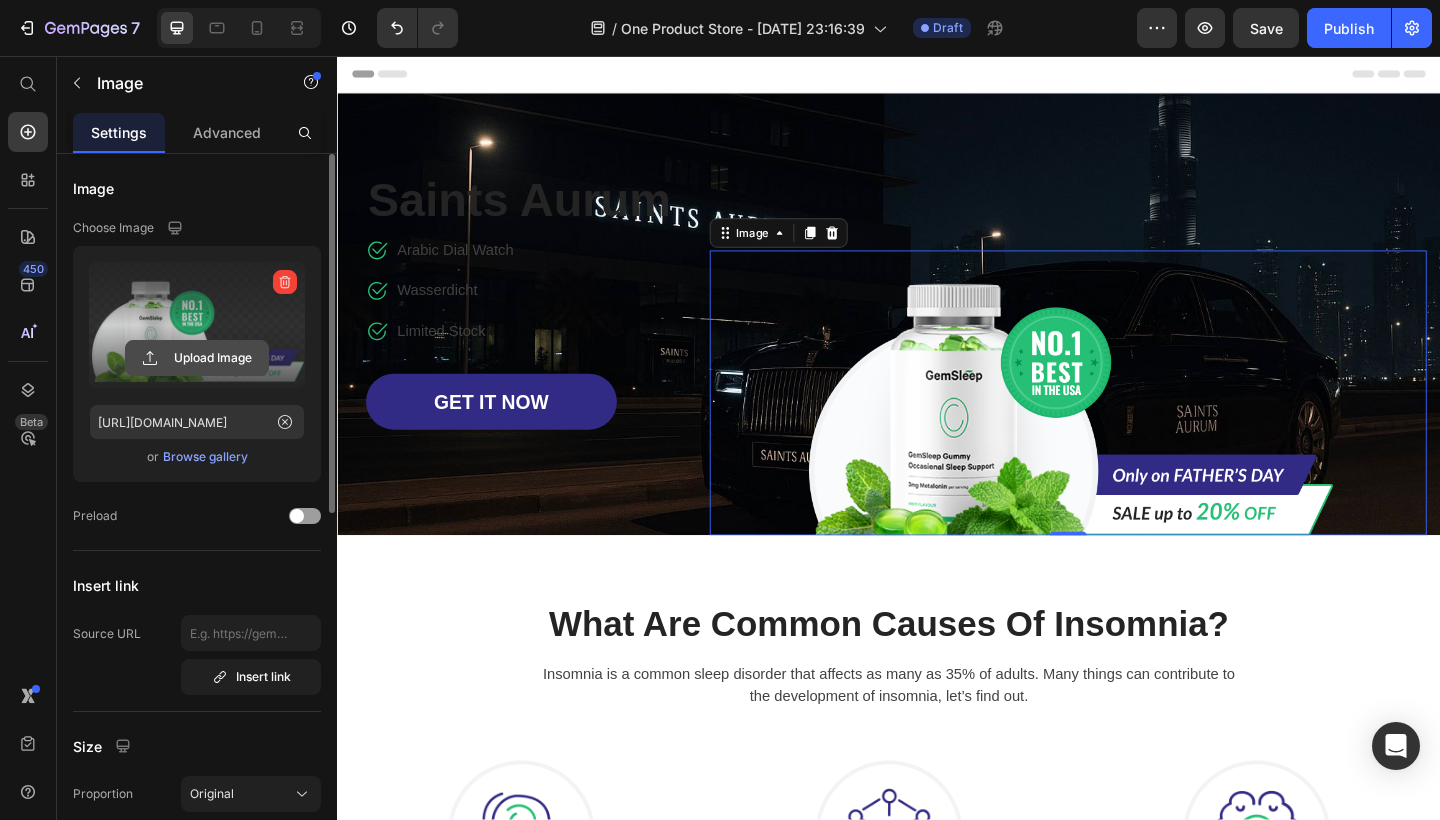 click 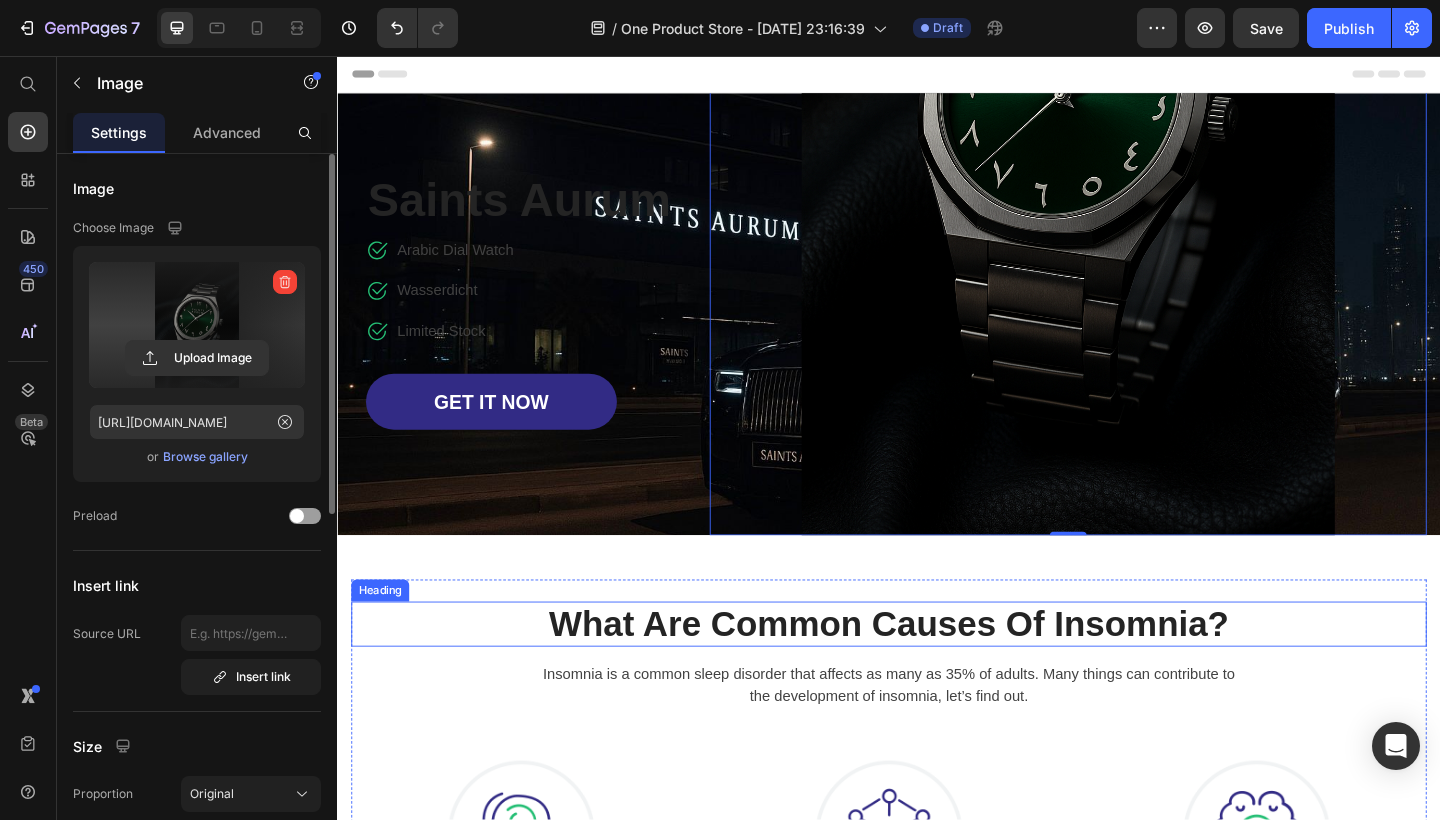 type on "[URL][DOMAIN_NAME]" 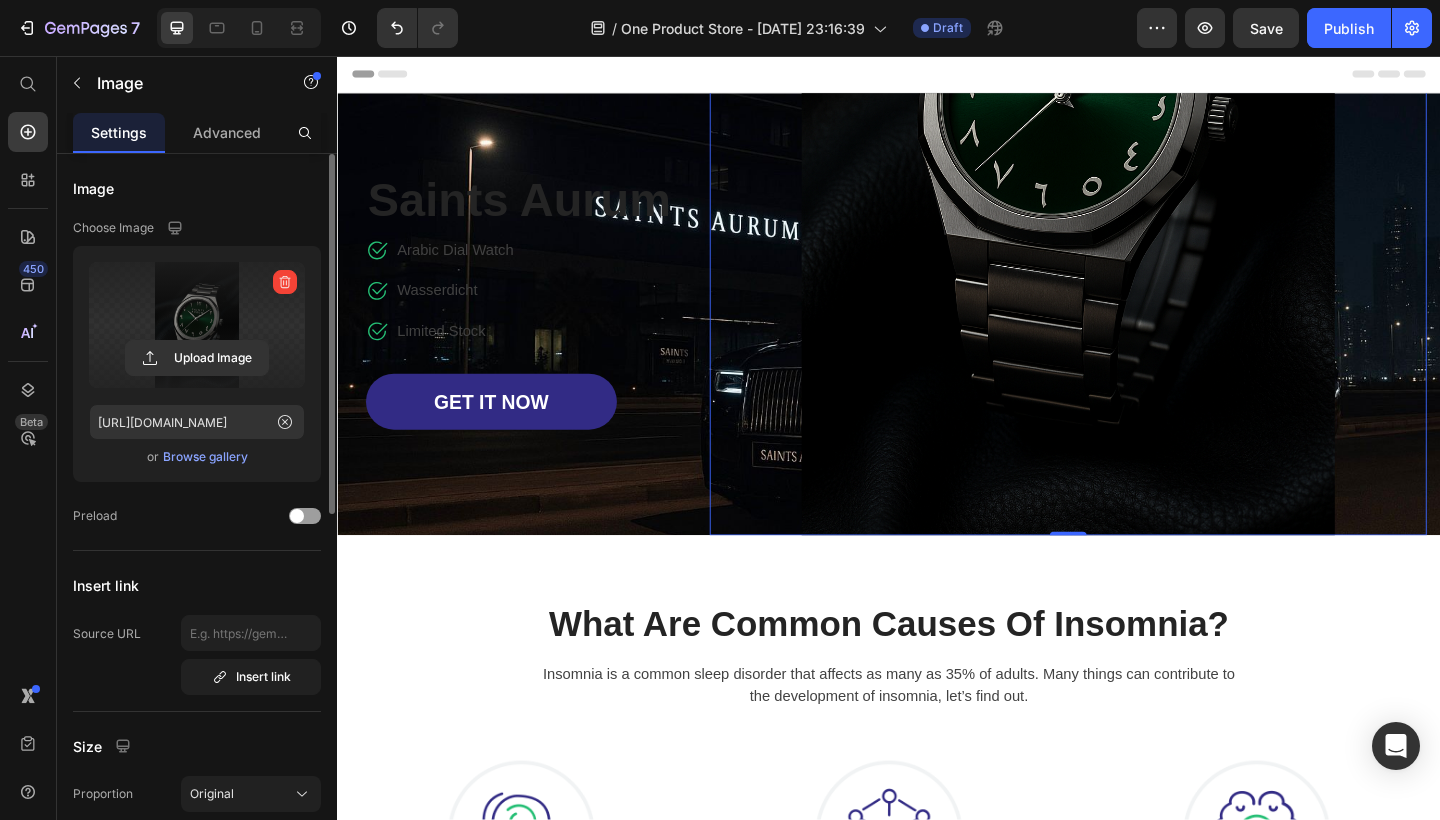 click at bounding box center (1132, 143) 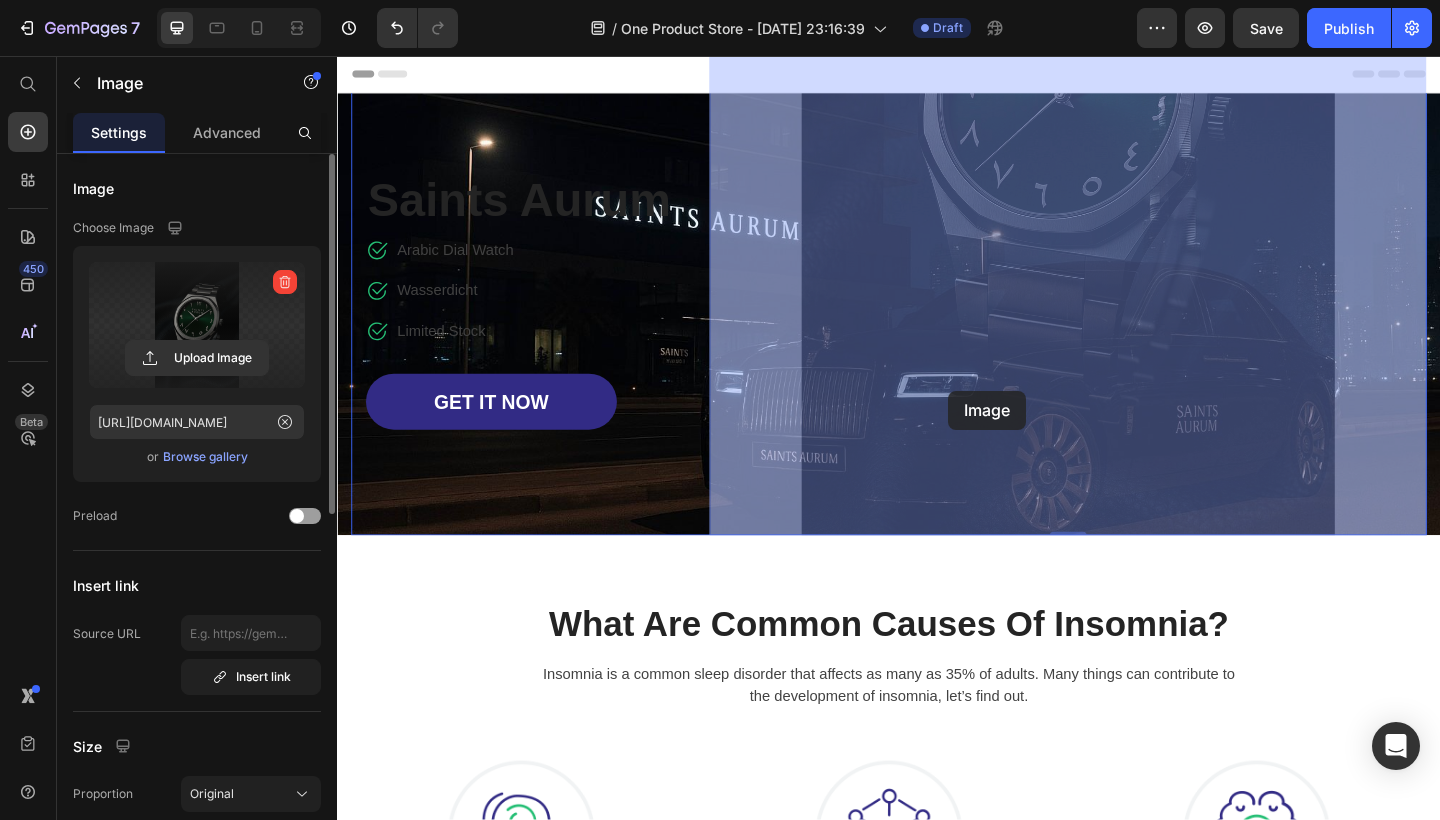 drag, startPoint x: 1000, startPoint y: 313, endPoint x: 1002, endPoint y: 420, distance: 107.01869 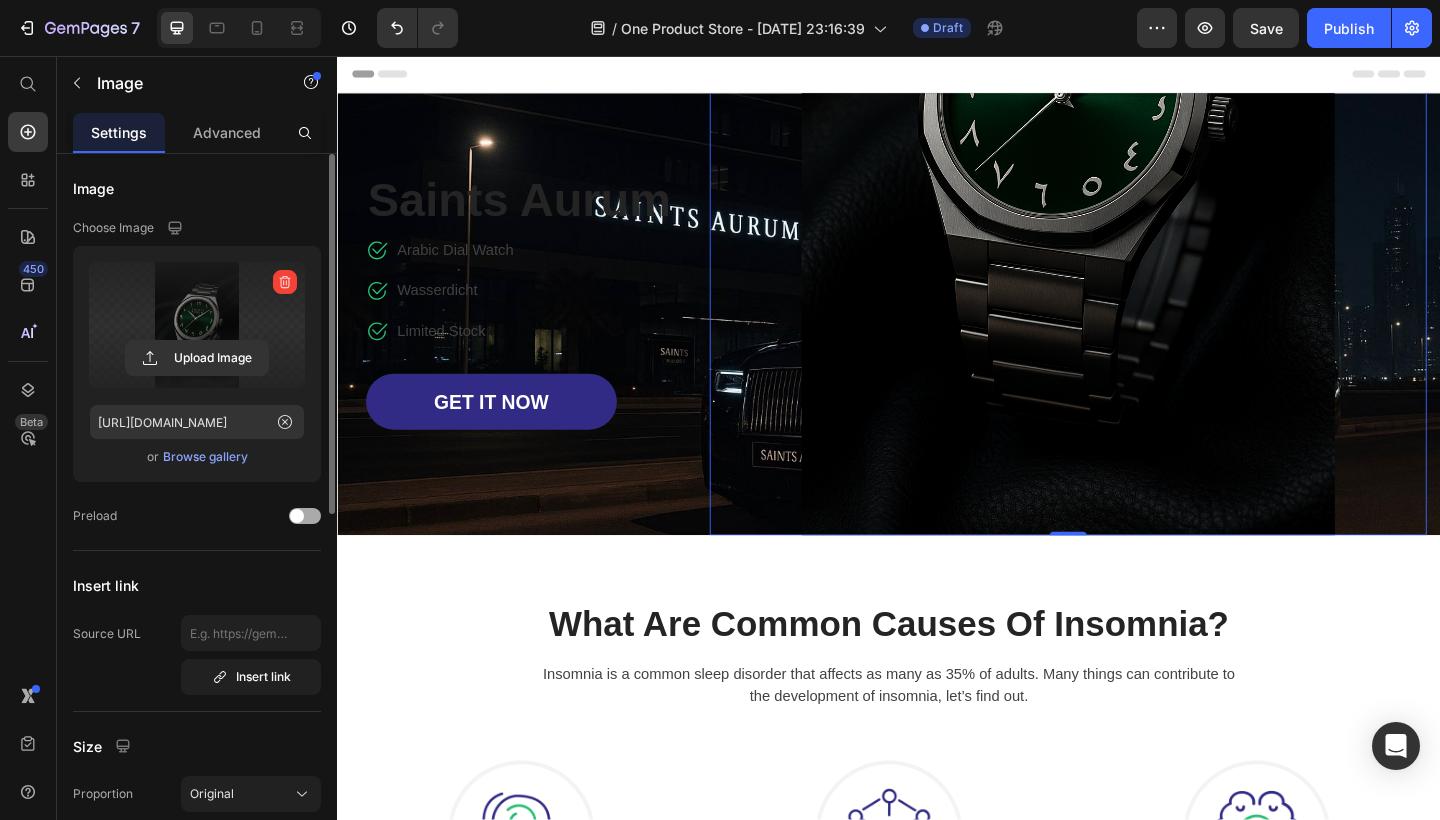 click at bounding box center (305, 516) 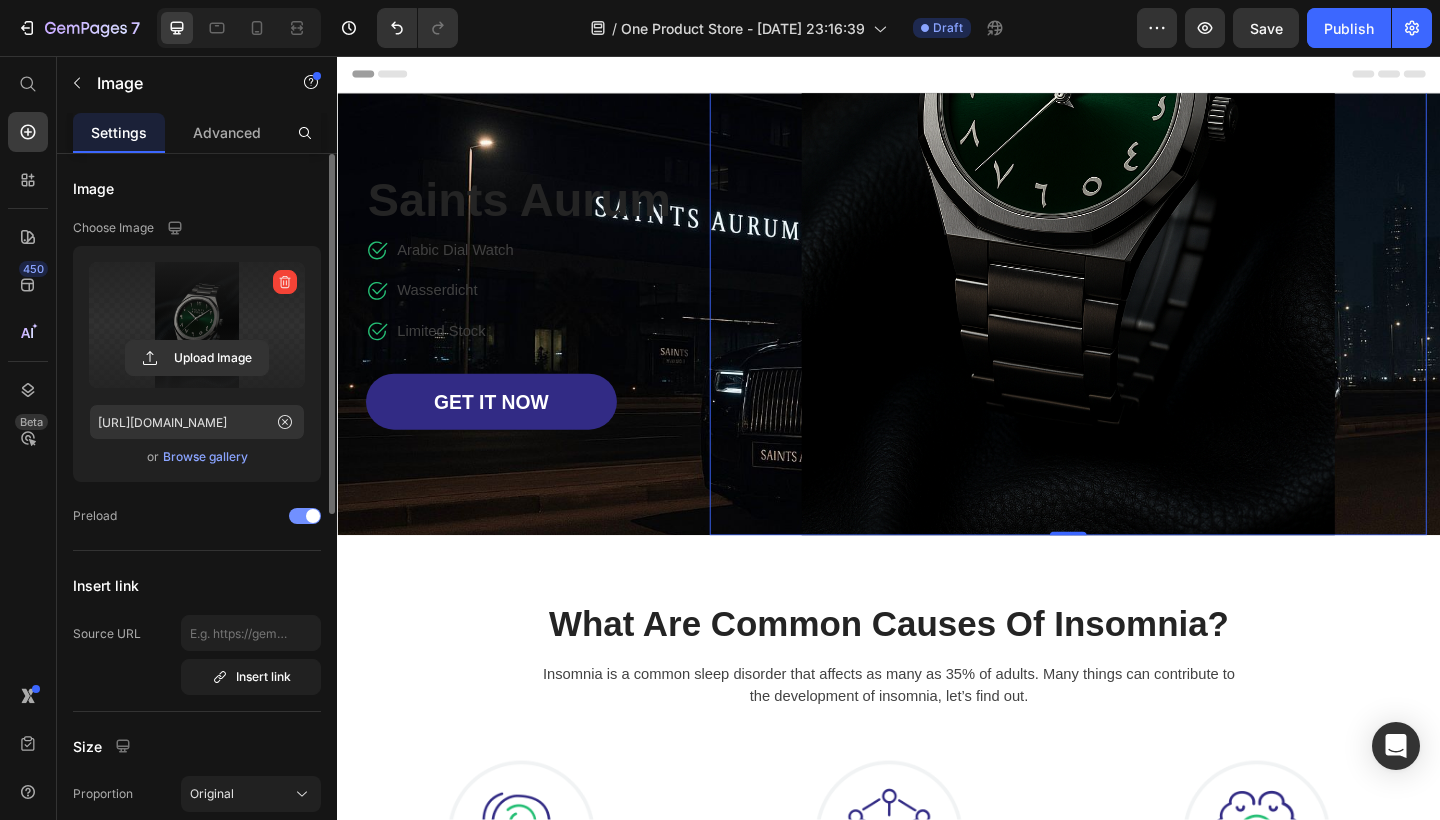 click at bounding box center (313, 516) 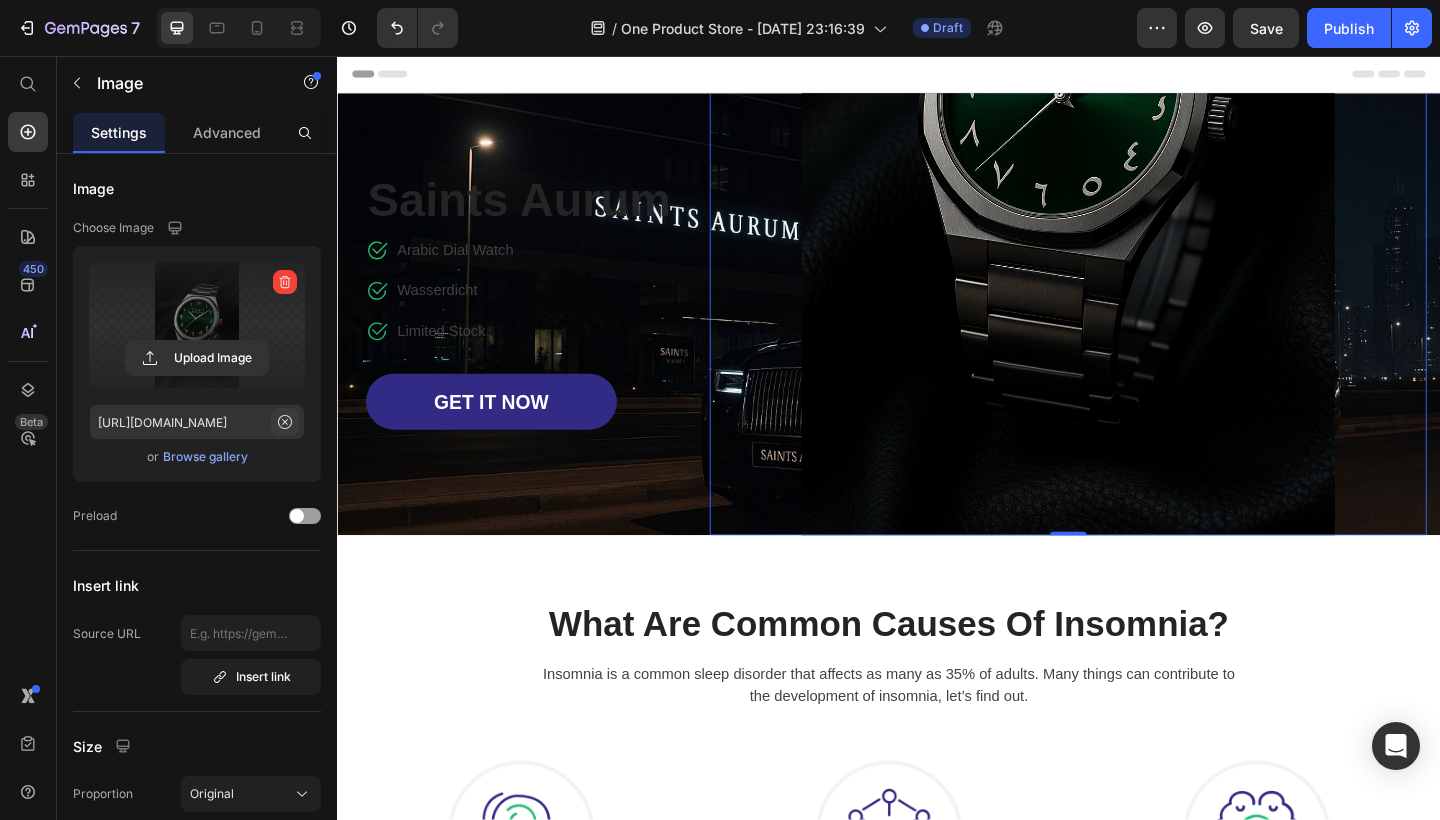 click 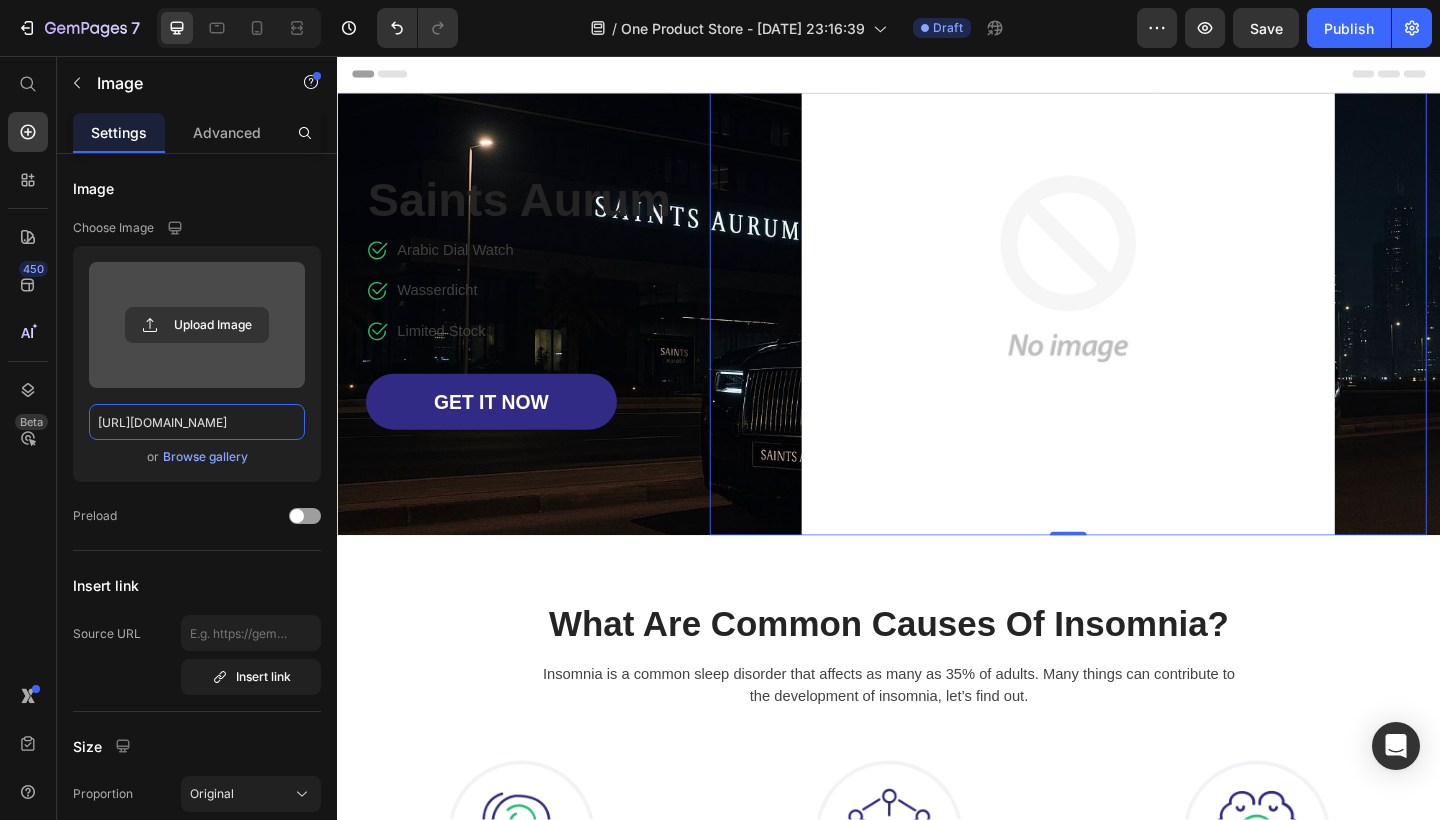 type 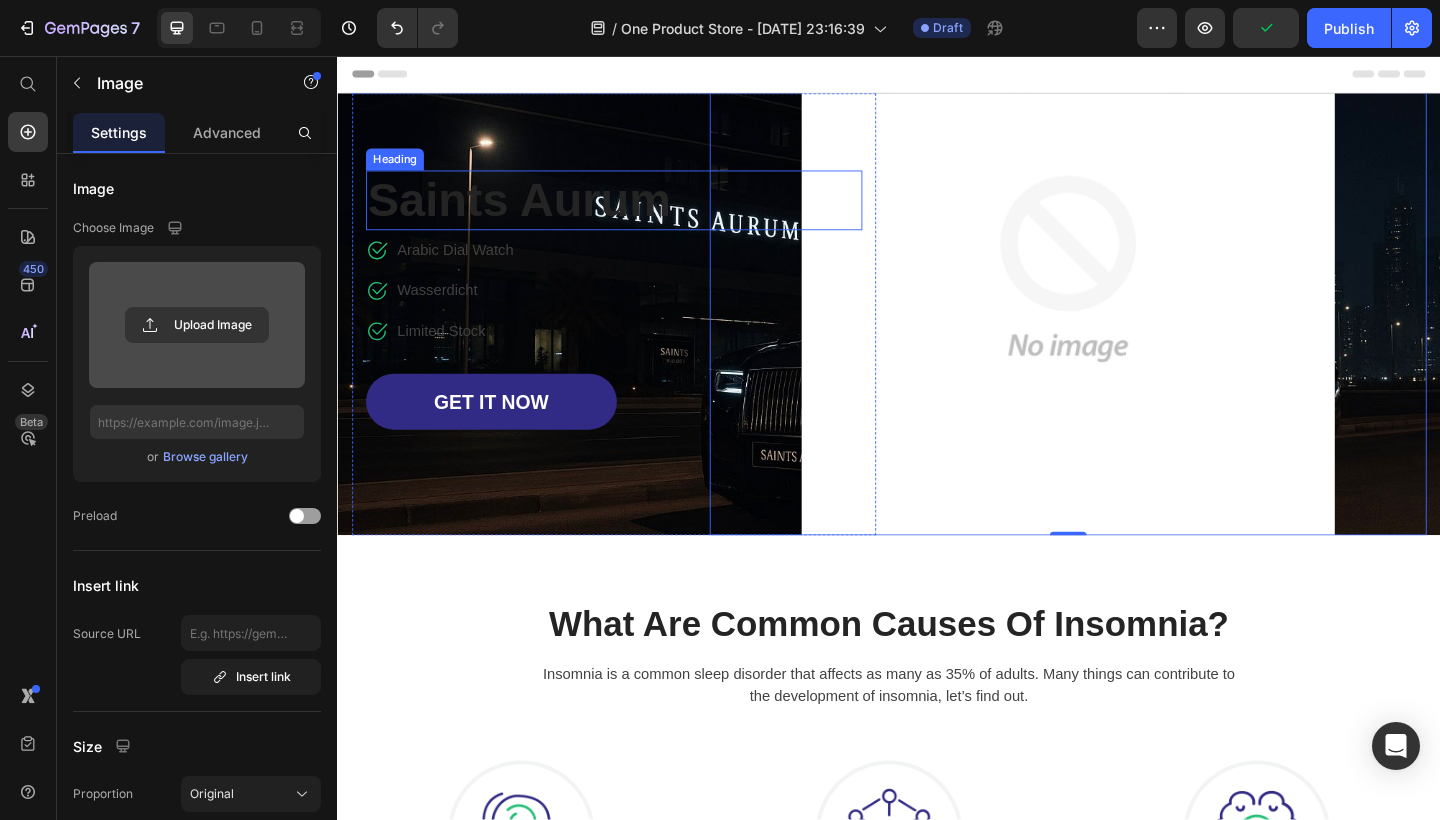 click at bounding box center [1132, 288] 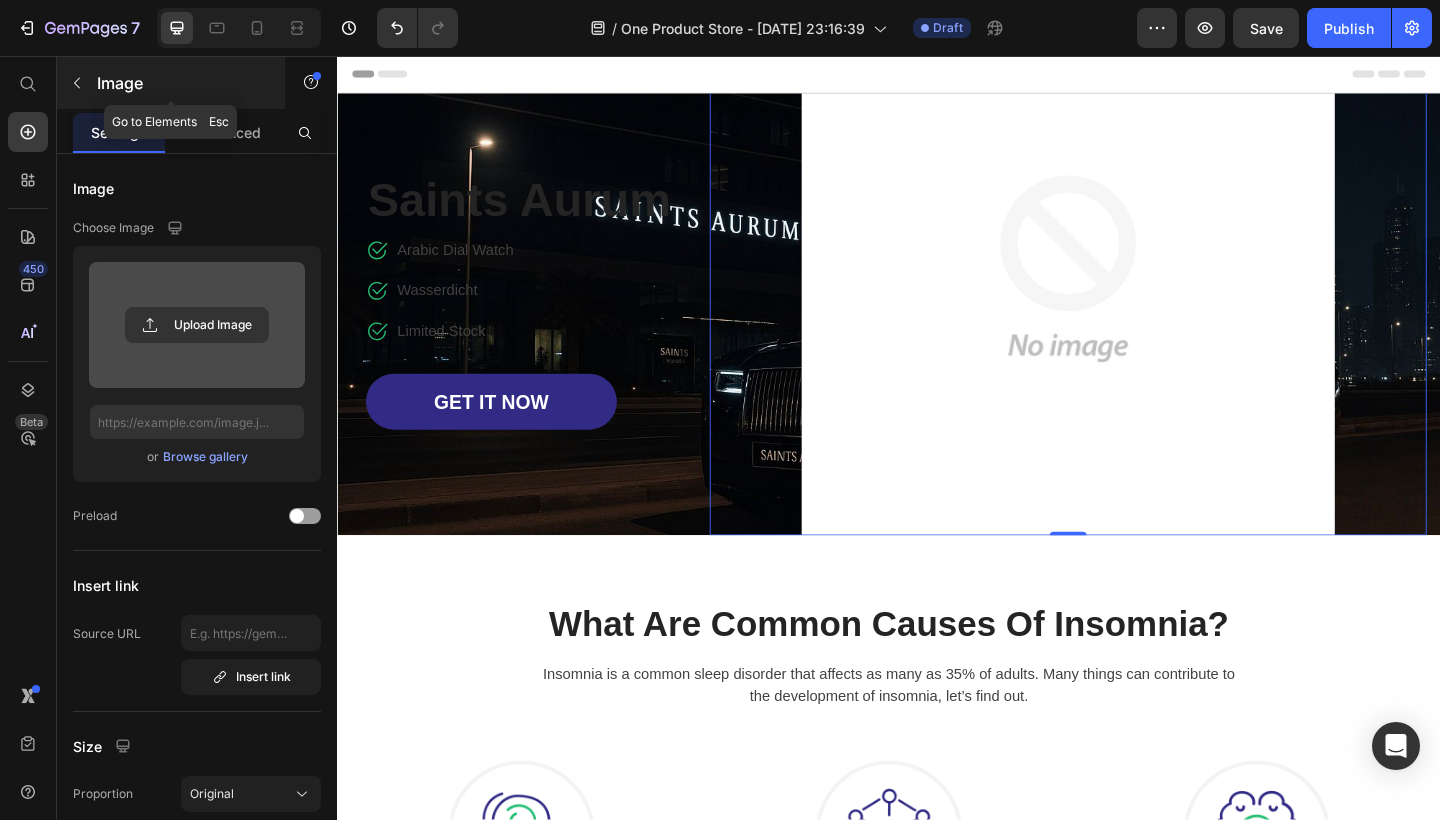 click at bounding box center [77, 83] 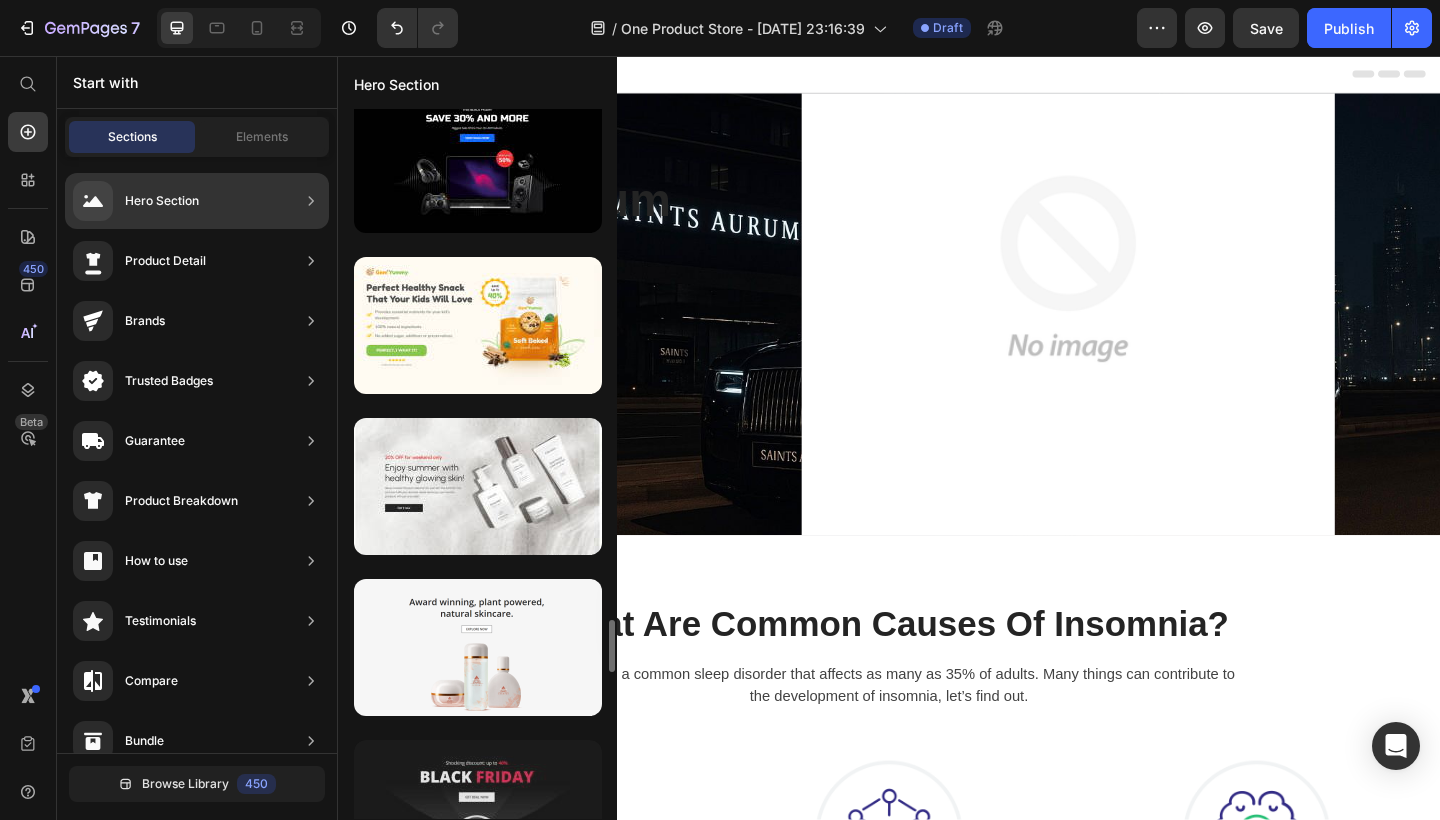 scroll, scrollTop: 6866, scrollLeft: 0, axis: vertical 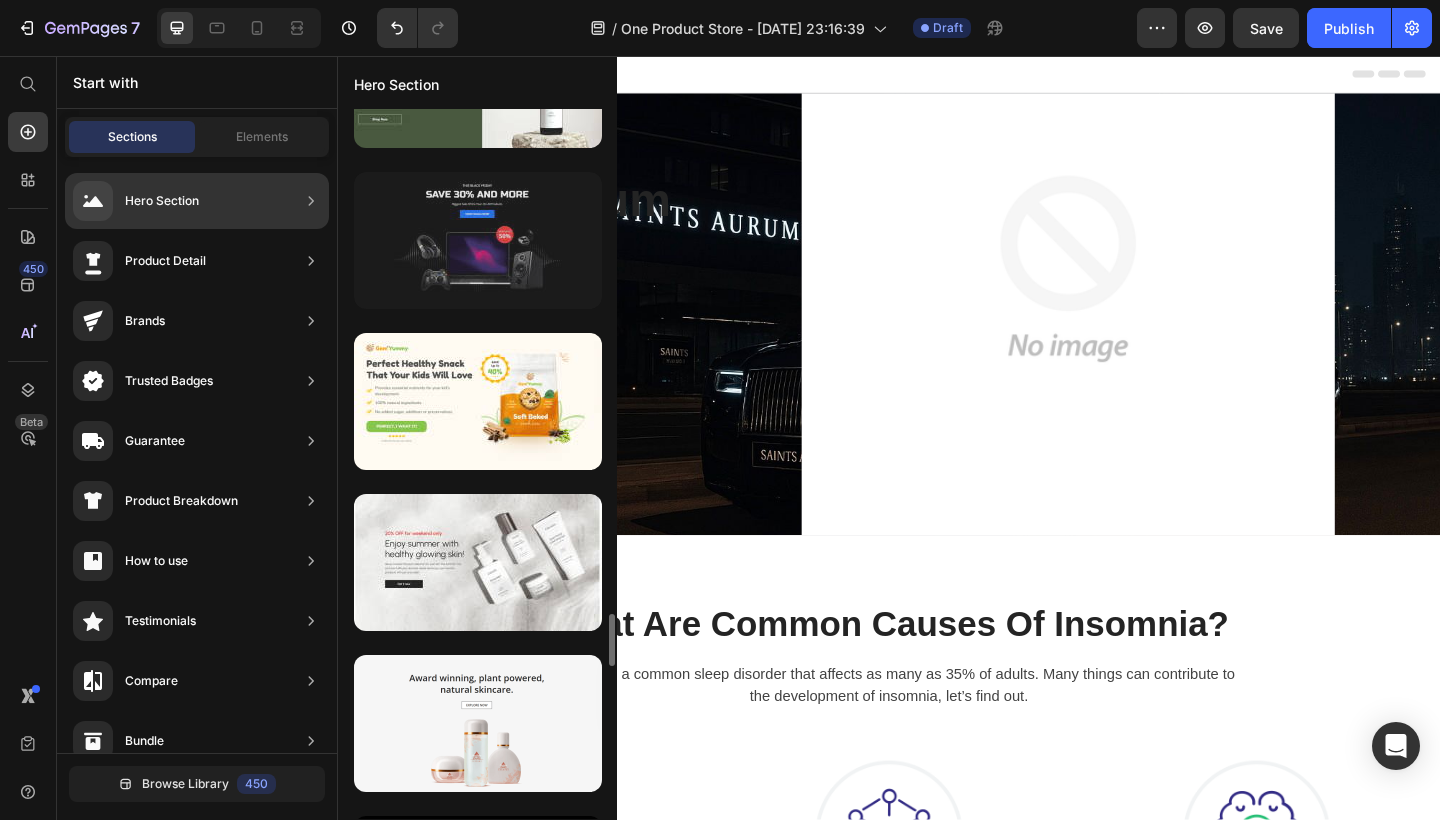 click at bounding box center (478, 240) 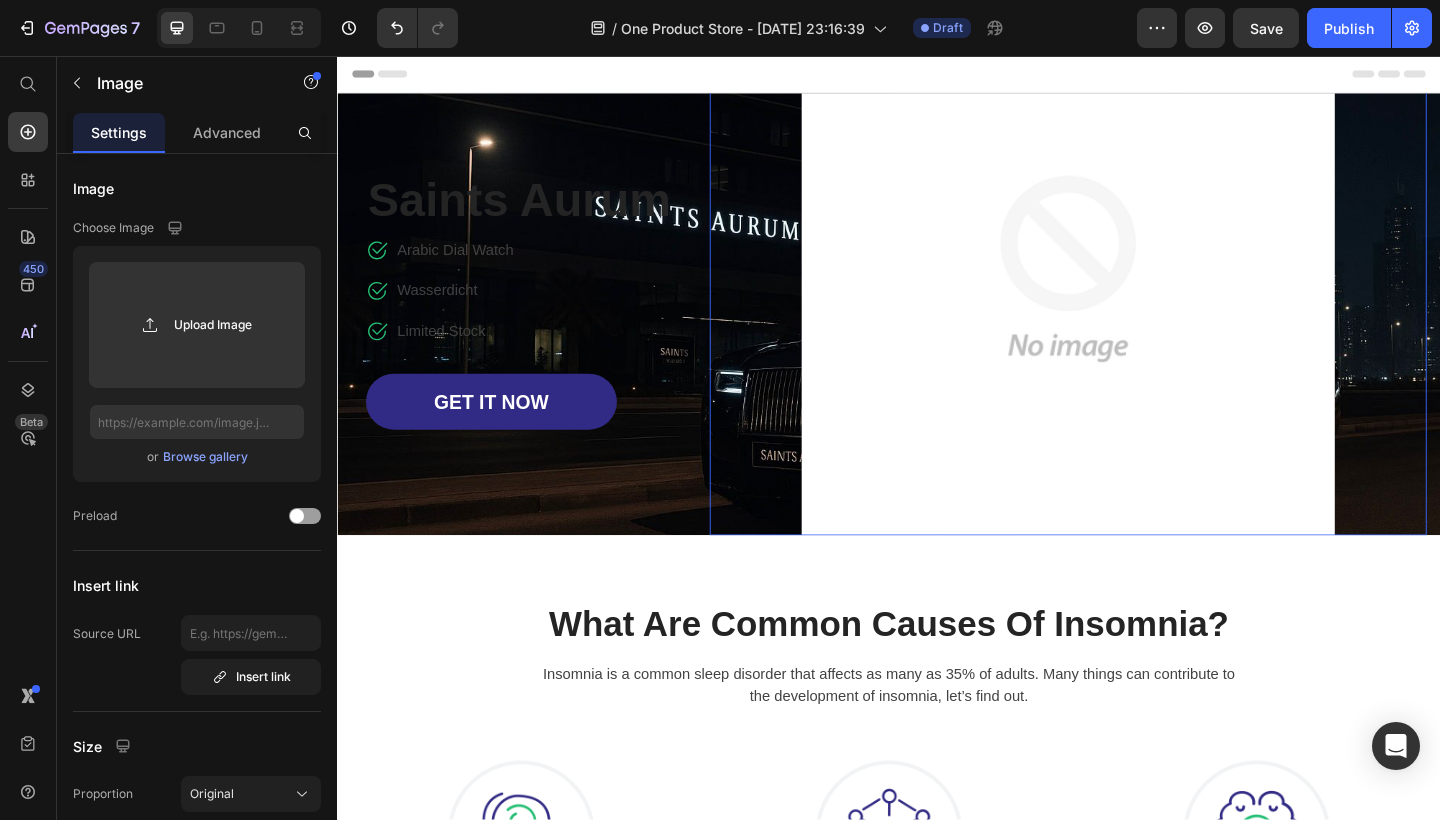 click at bounding box center [1132, 288] 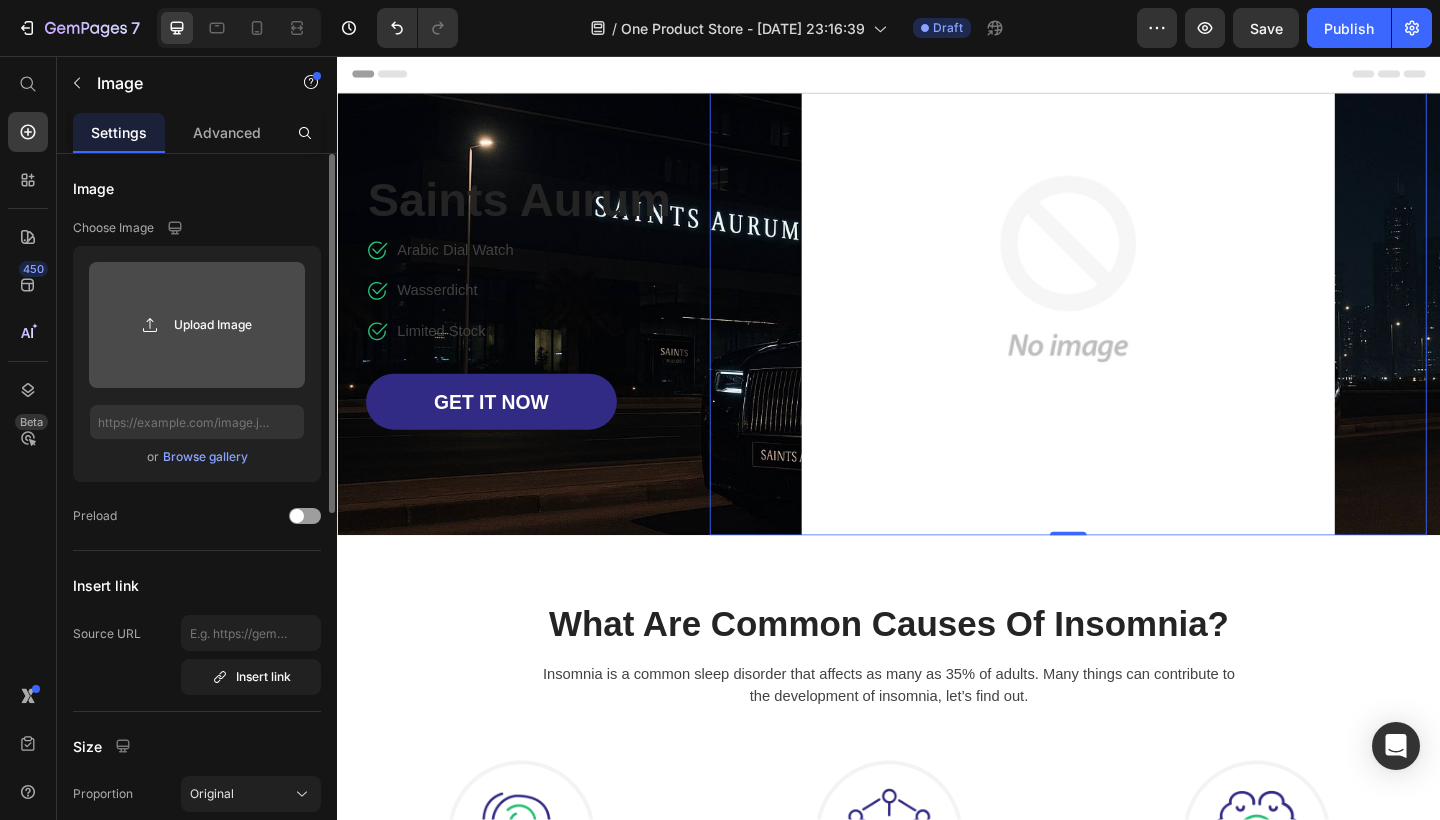 click 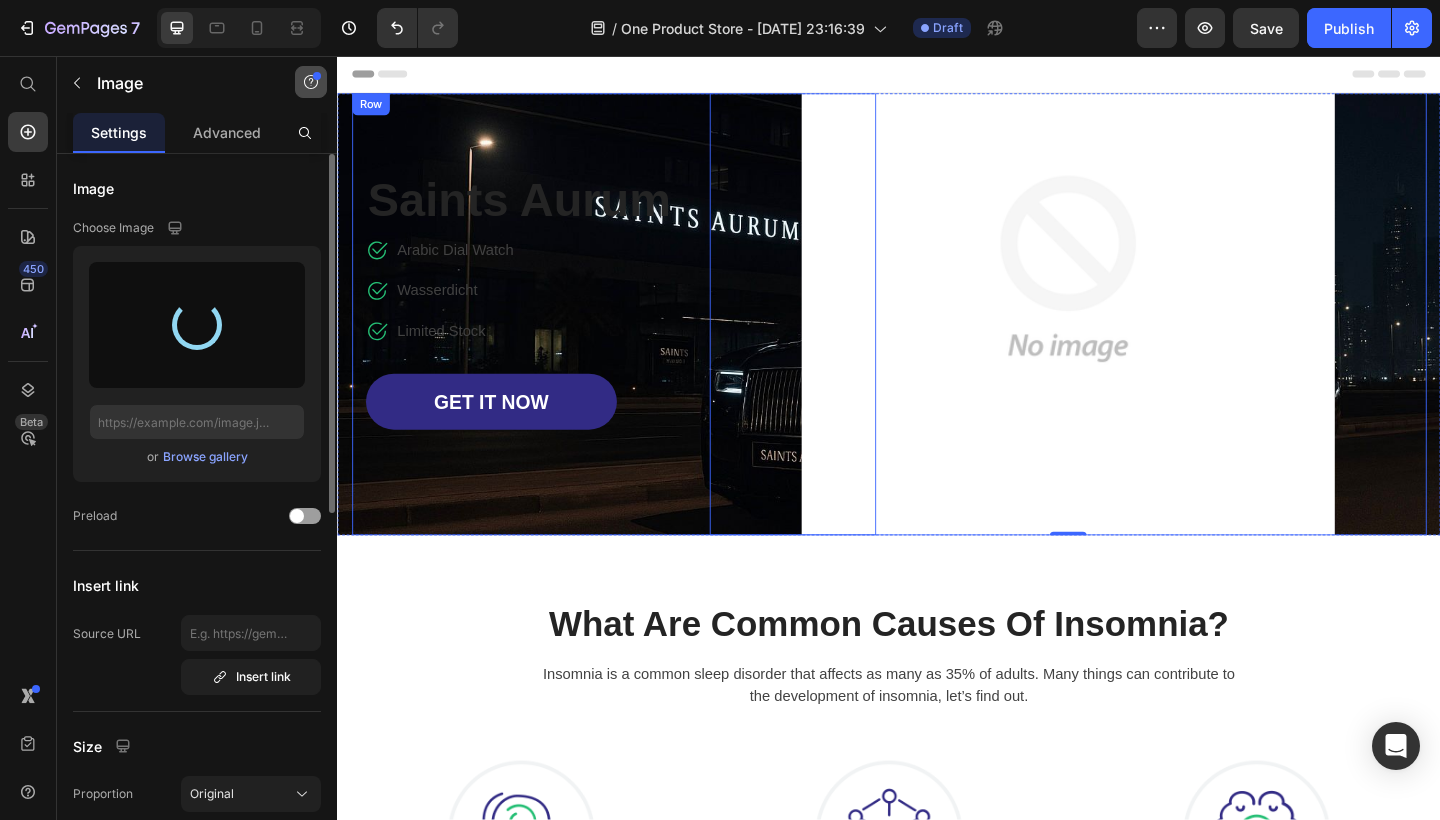type on "[URL][DOMAIN_NAME]" 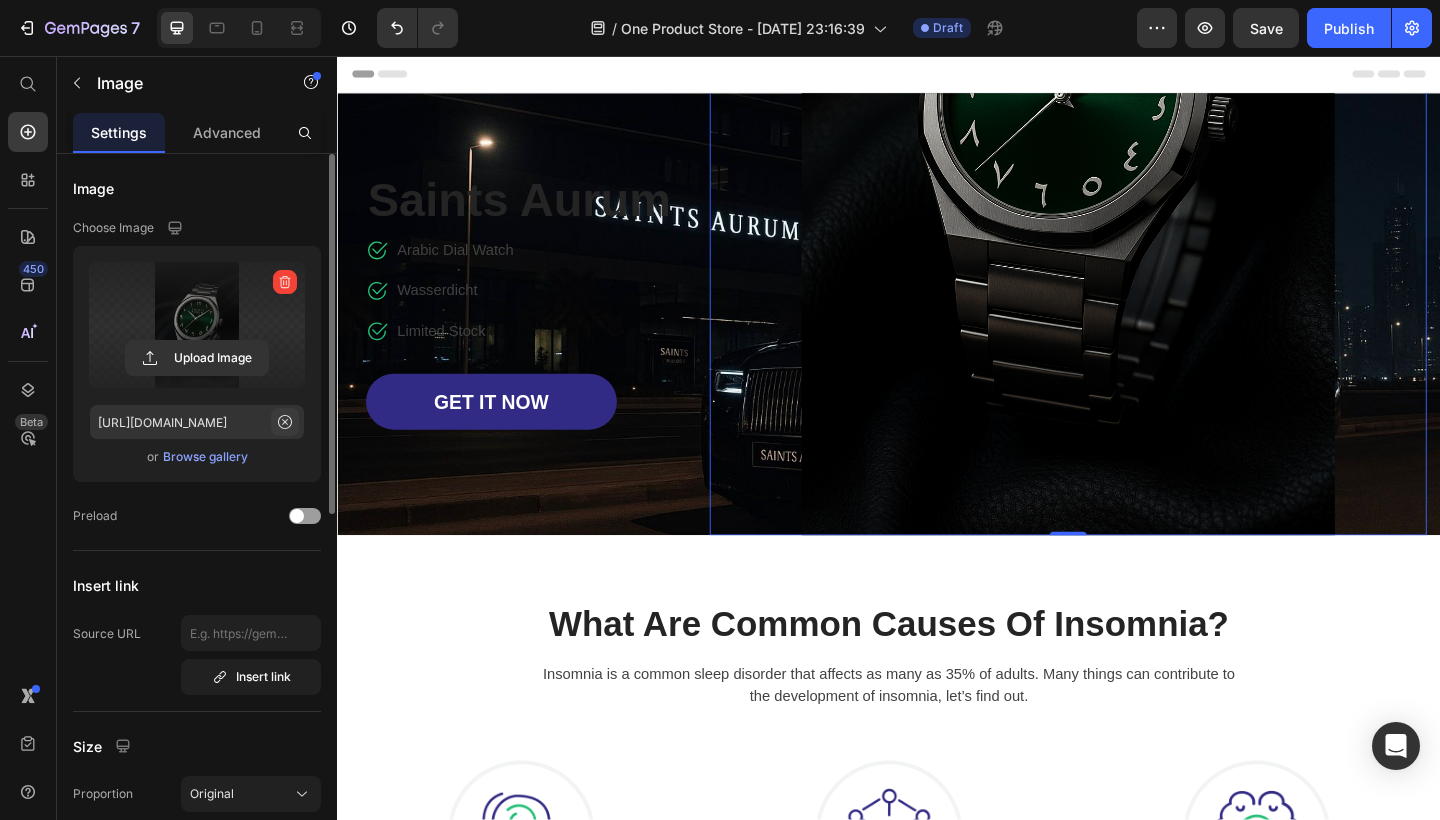 click 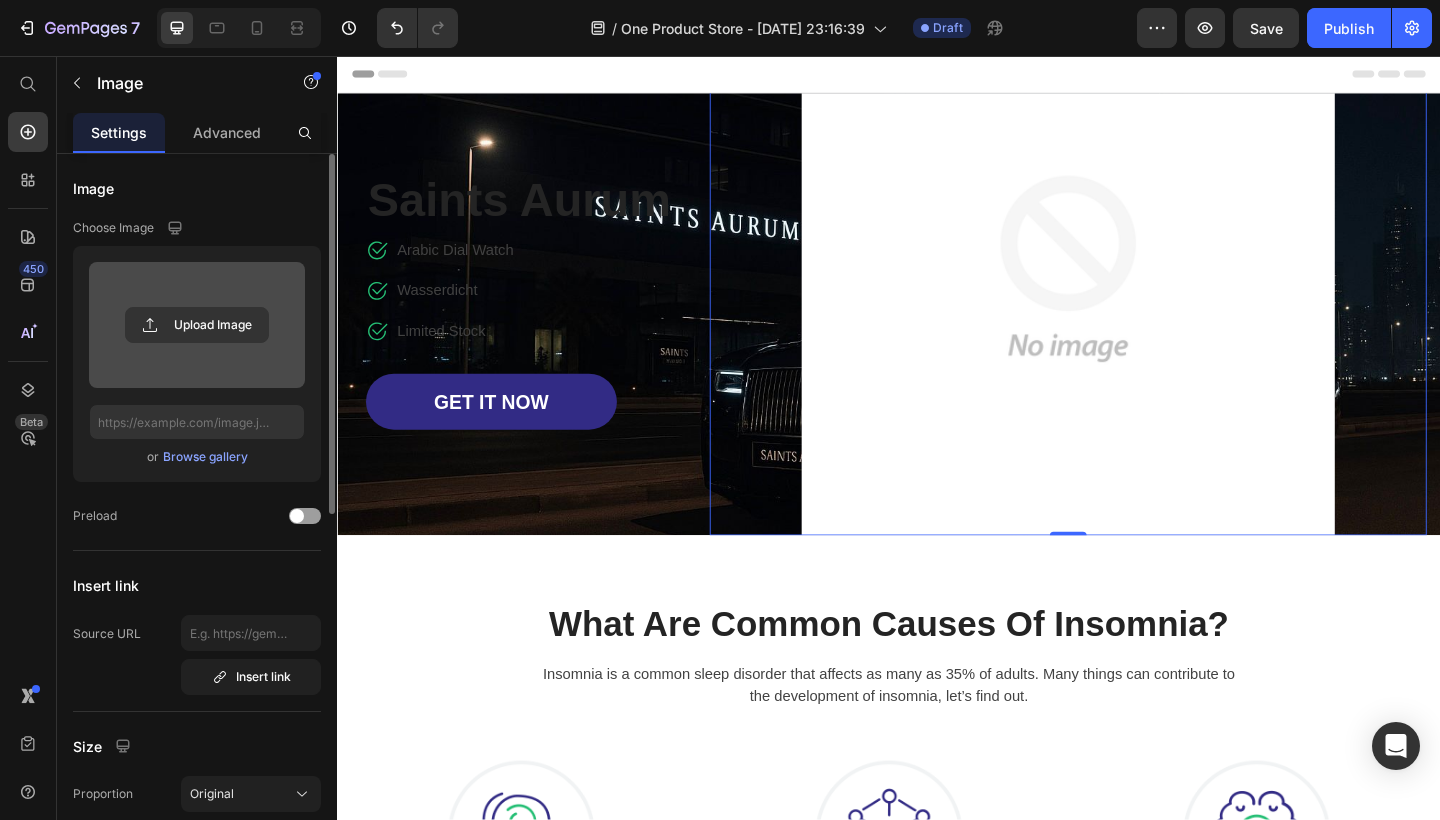 click at bounding box center (197, 325) 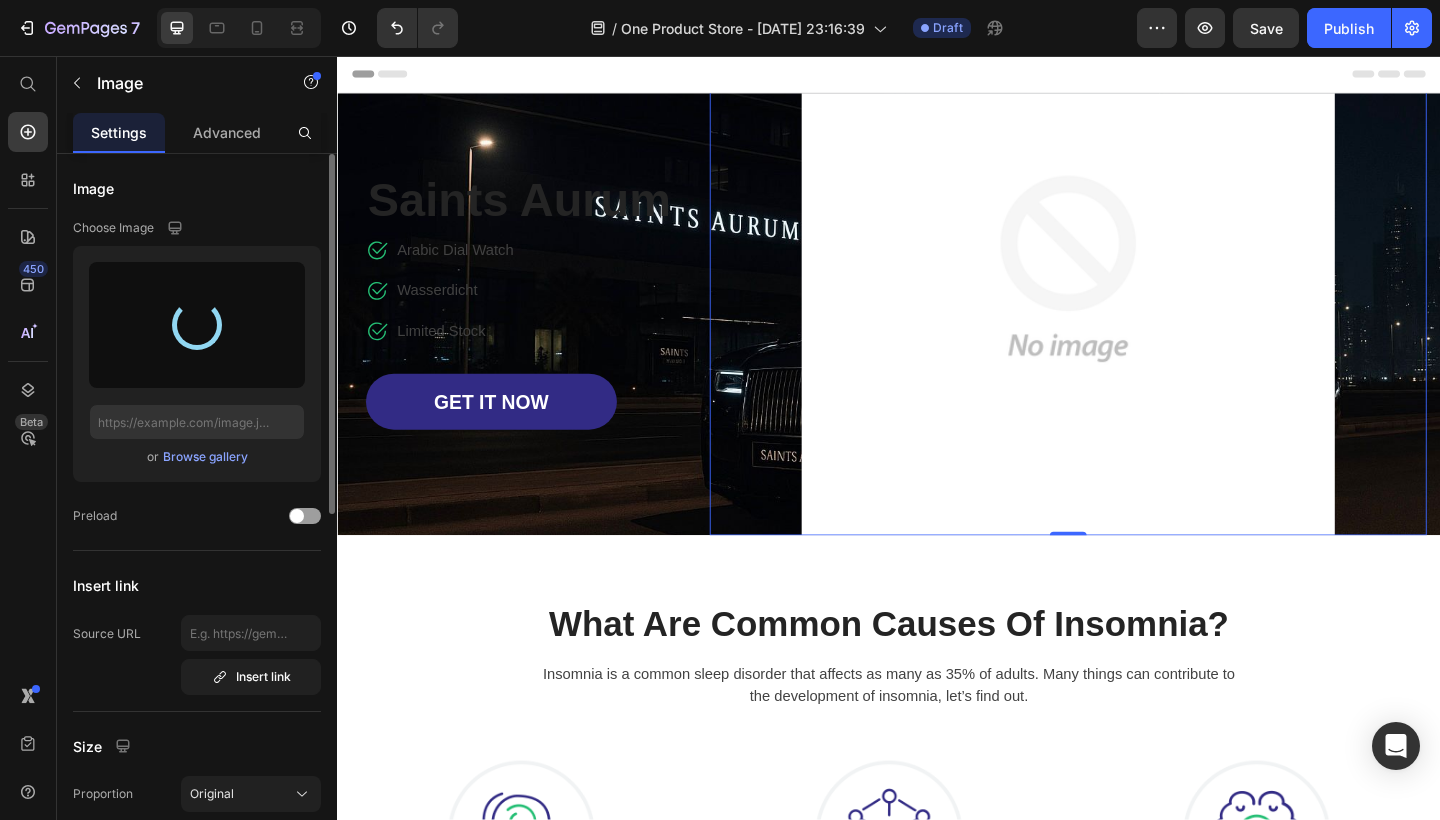 type on "[URL][DOMAIN_NAME]" 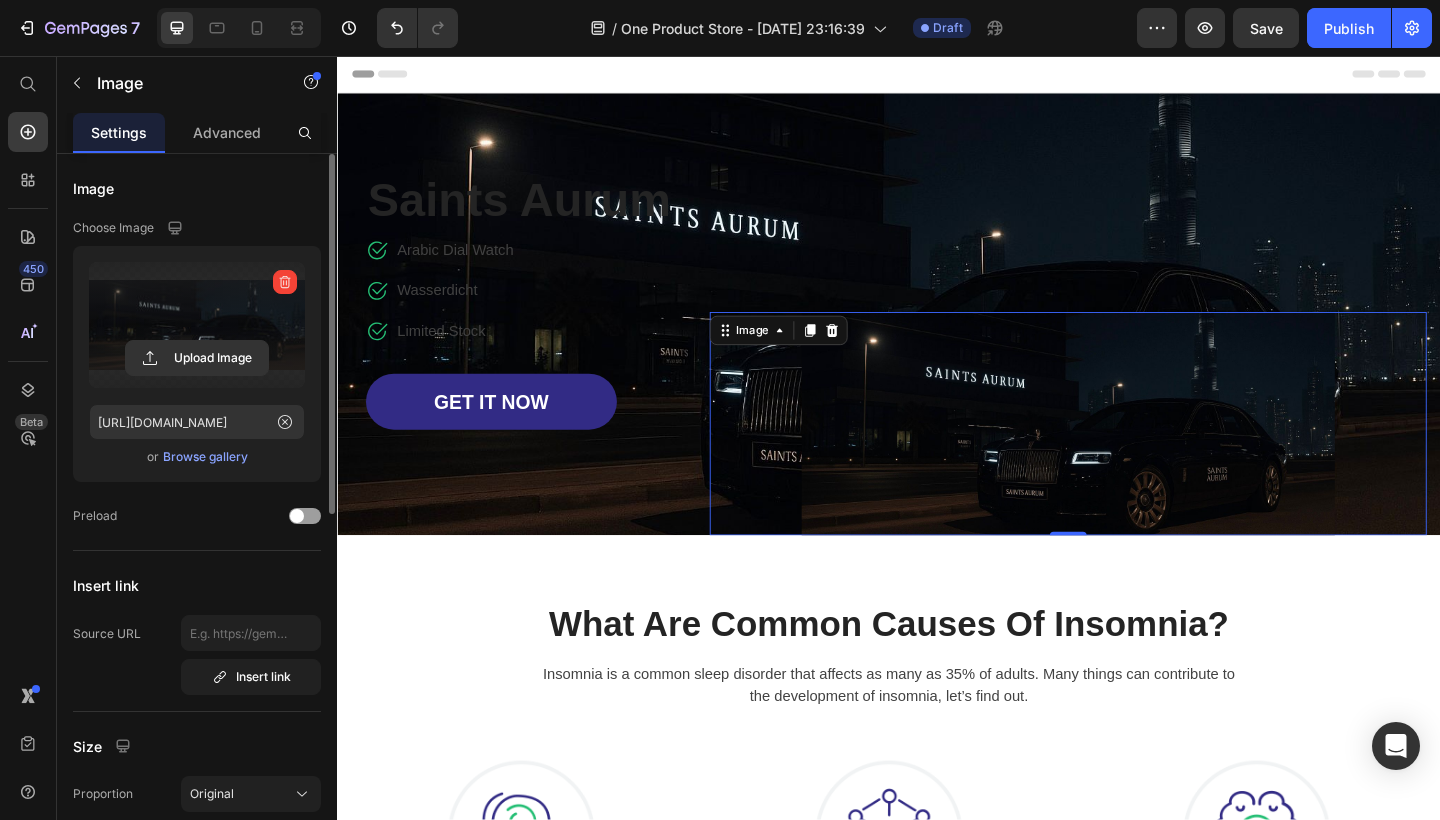 click at bounding box center (1132, 456) 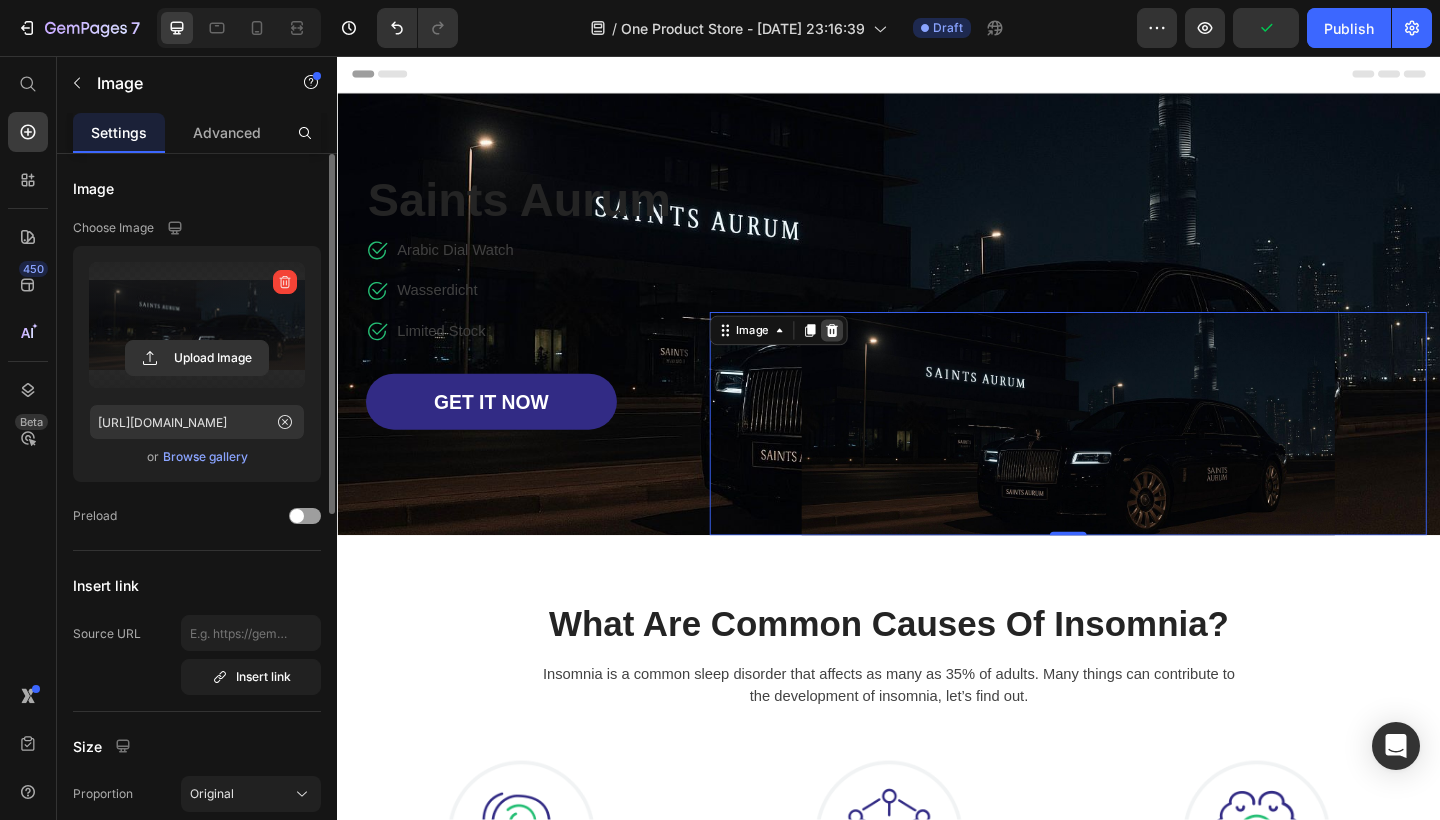 click 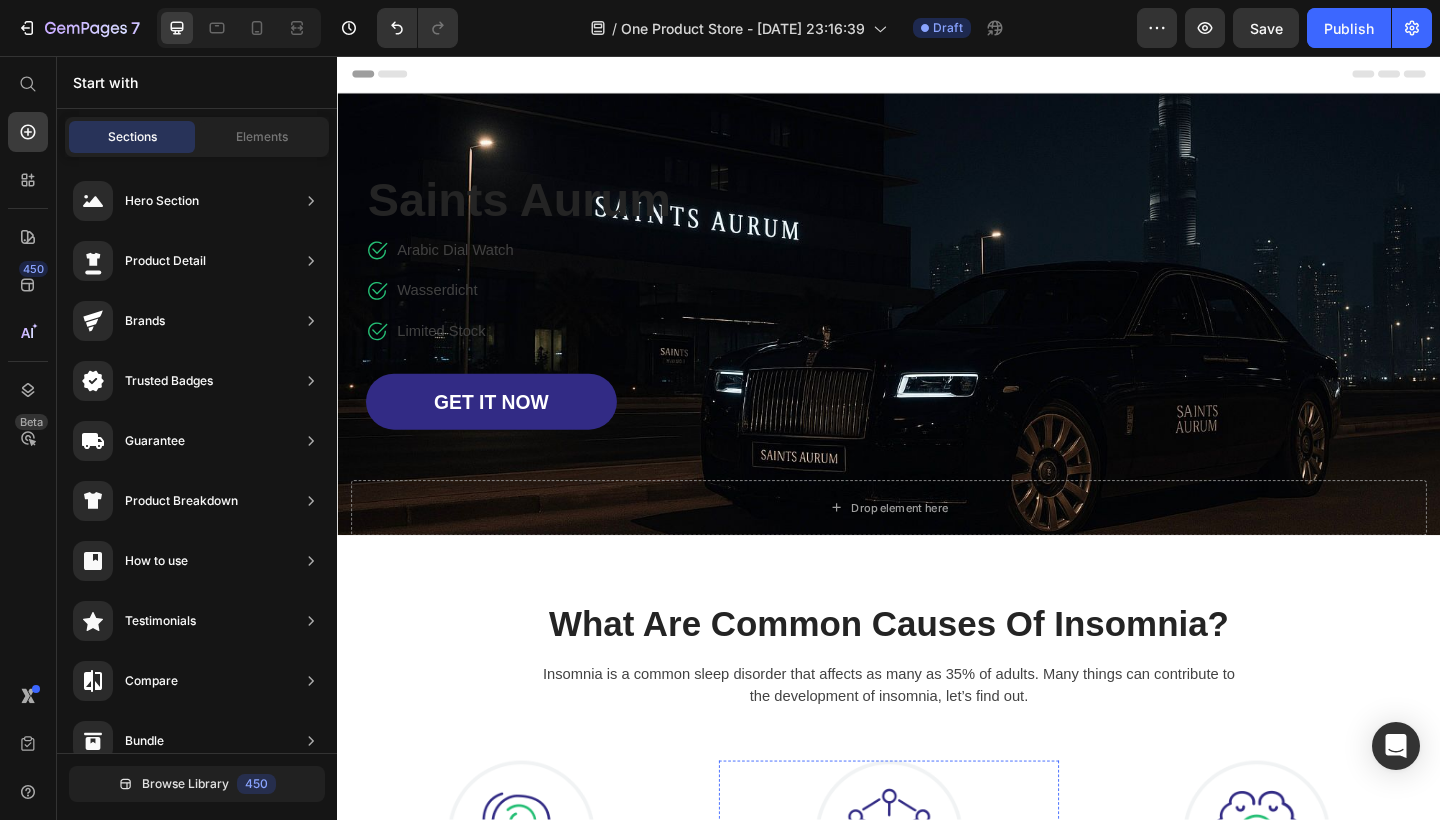 scroll, scrollTop: 0, scrollLeft: 0, axis: both 